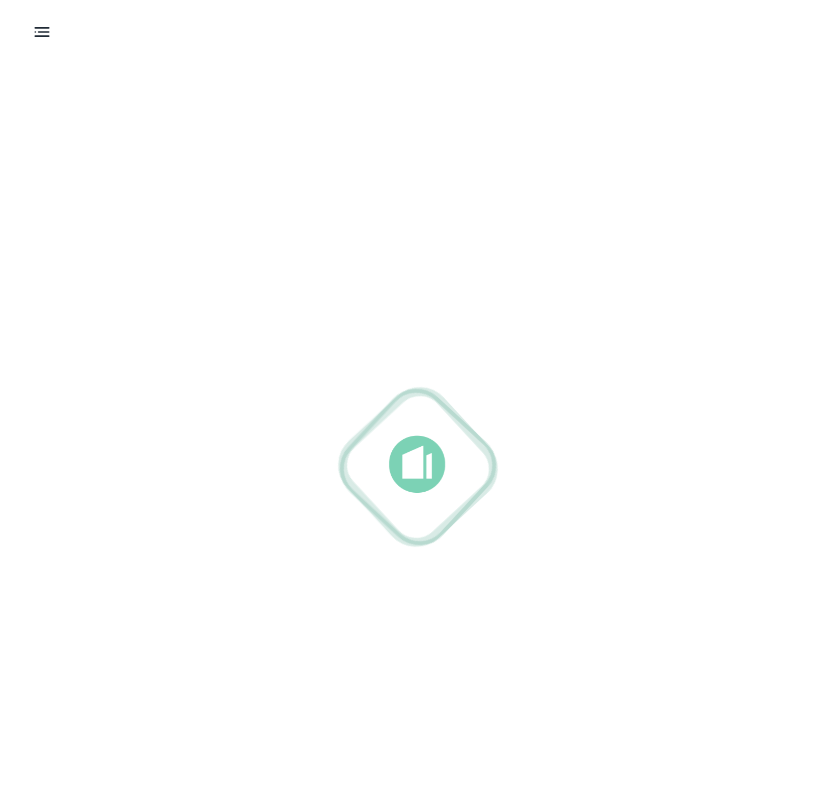 scroll, scrollTop: 0, scrollLeft: 0, axis: both 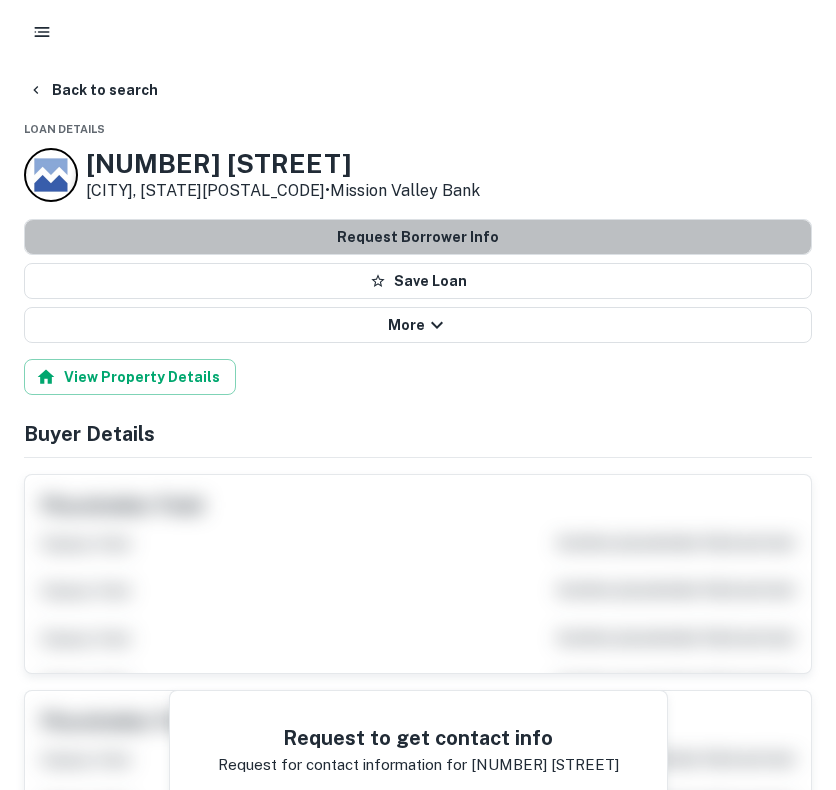 click on "Request Borrower Info" at bounding box center [418, 237] 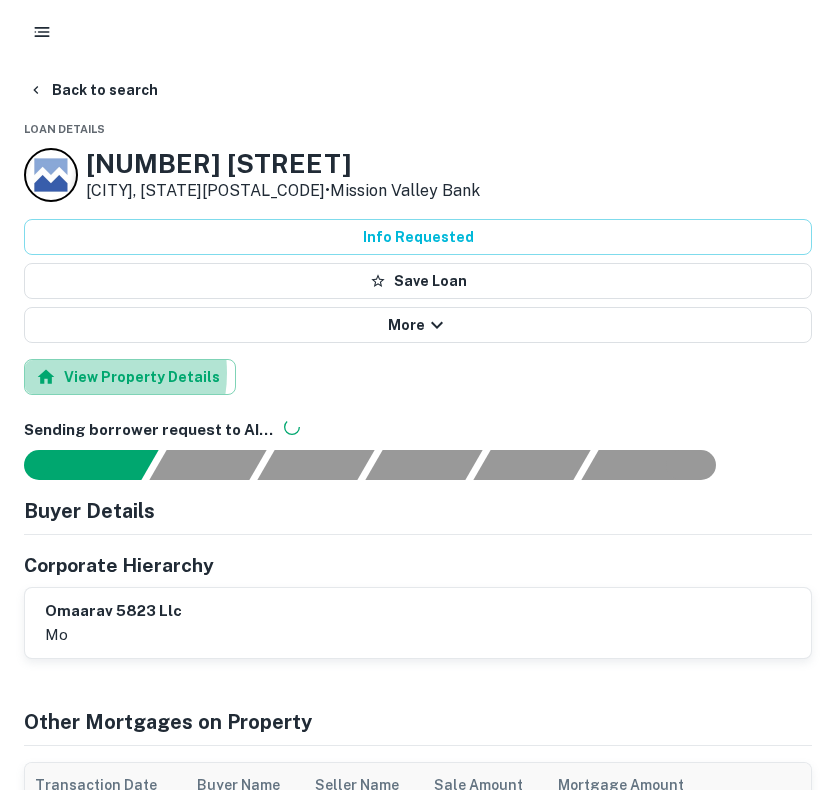 drag, startPoint x: 86, startPoint y: 371, endPoint x: 144, endPoint y: 351, distance: 61.351448 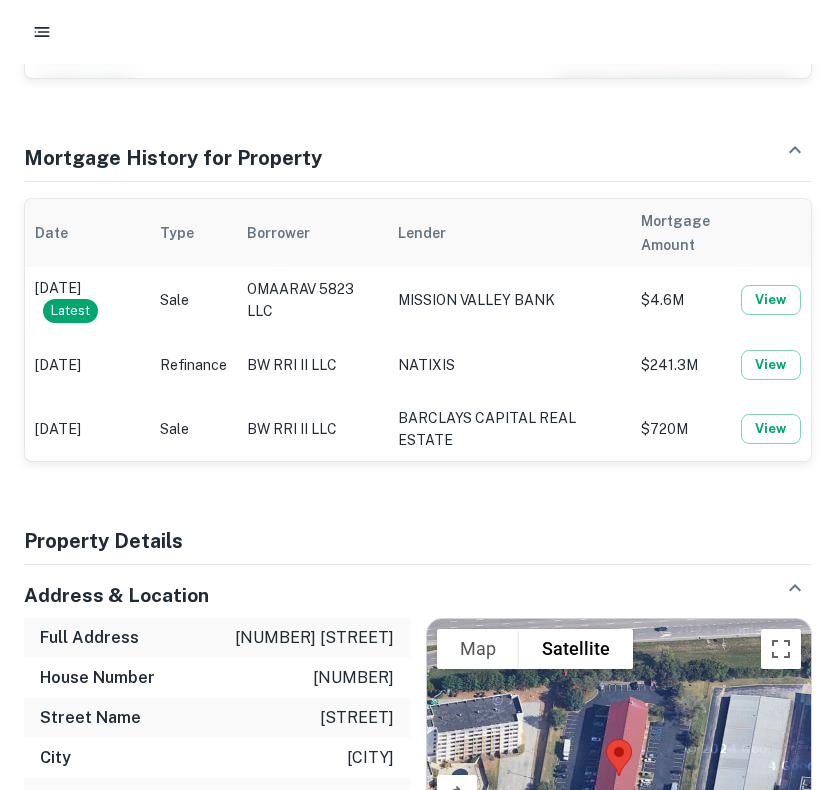 scroll, scrollTop: 900, scrollLeft: 0, axis: vertical 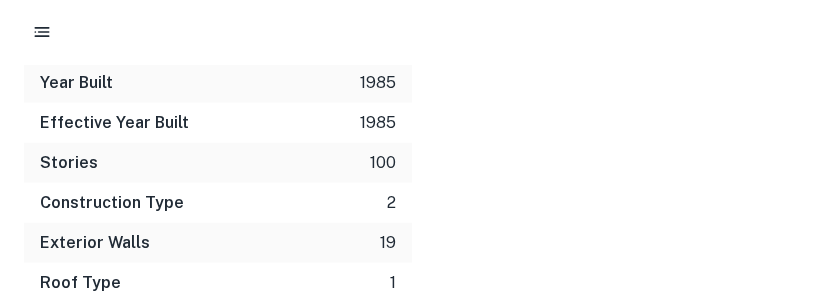 click on "Address & Location Full Address 5823 wilson ave House Number 5823 Street Name wilson City saint louis State mo ZIP Code 63110 Municipality st louis city To navigate the map with touch gestures double-tap and hold your finger on the map, then drag the map. ← Move left → Move right ↑ Move up ↓ Move down + Zoom in - Zoom out Home Jump left by 75% End Jump right by 75% Page Up Jump up by 75% Page Down Jump down by 75% Map Terrain Satellite Labels Keyboard shortcuts Map Data Map data ©2025 Map data ©2025 20 m  Click to toggle between metric and imperial units Terms Report a map error Legal & Assessment Information Assessor Parcel Number 4021-00-0088-0 APN Sequence Number 1 FIPS Code 29510 Land Use Code 2034 County Land Use Code 6260 Zoning h School District st. louis city school district Lot & Land Information Lot Size (Sq Ft) 90,430 Block 1 District ward 24 Subdivision Name sulphur spgs terr addn Physical Characteristics Total Building Sq Ft 15,645 Gross Area Sq Ft 5,215 Number of Buildings 1 220 110 3" at bounding box center [411, -287] 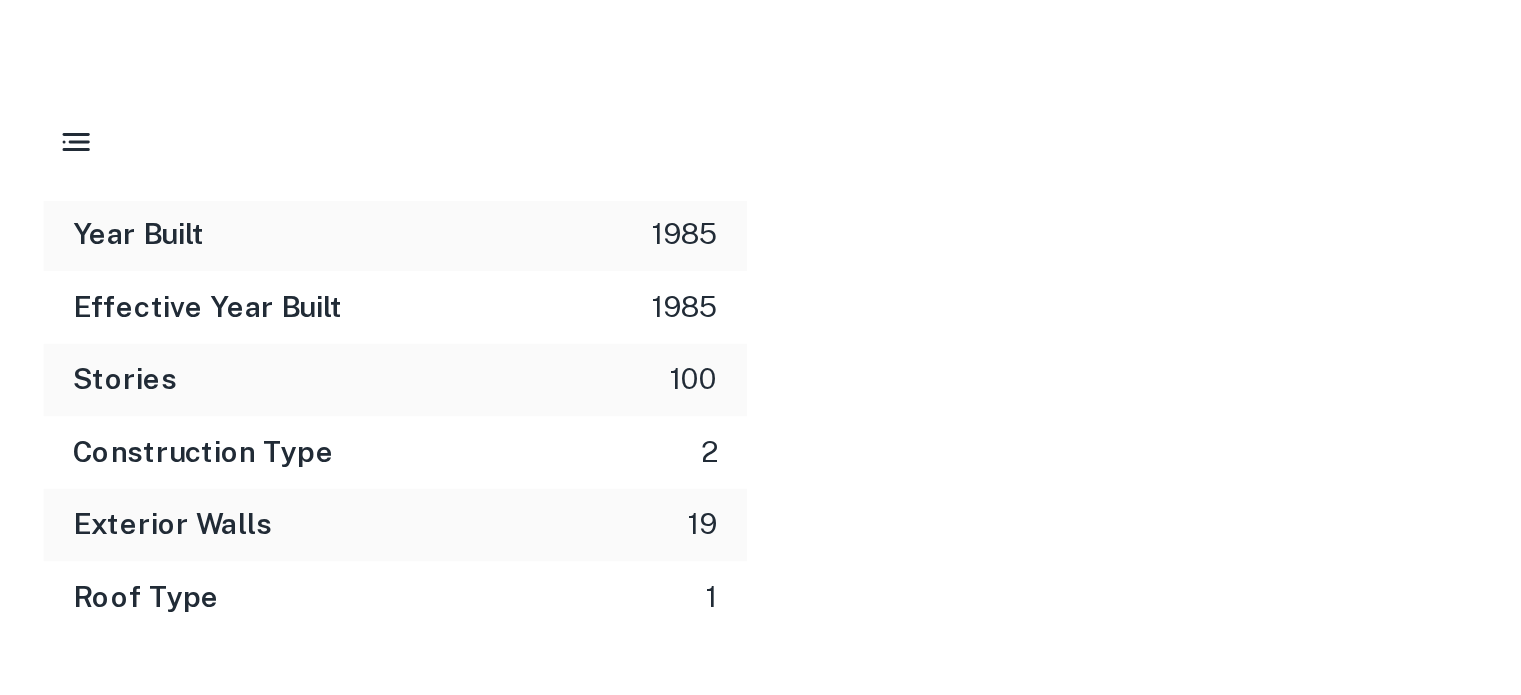 scroll, scrollTop: 2193, scrollLeft: 0, axis: vertical 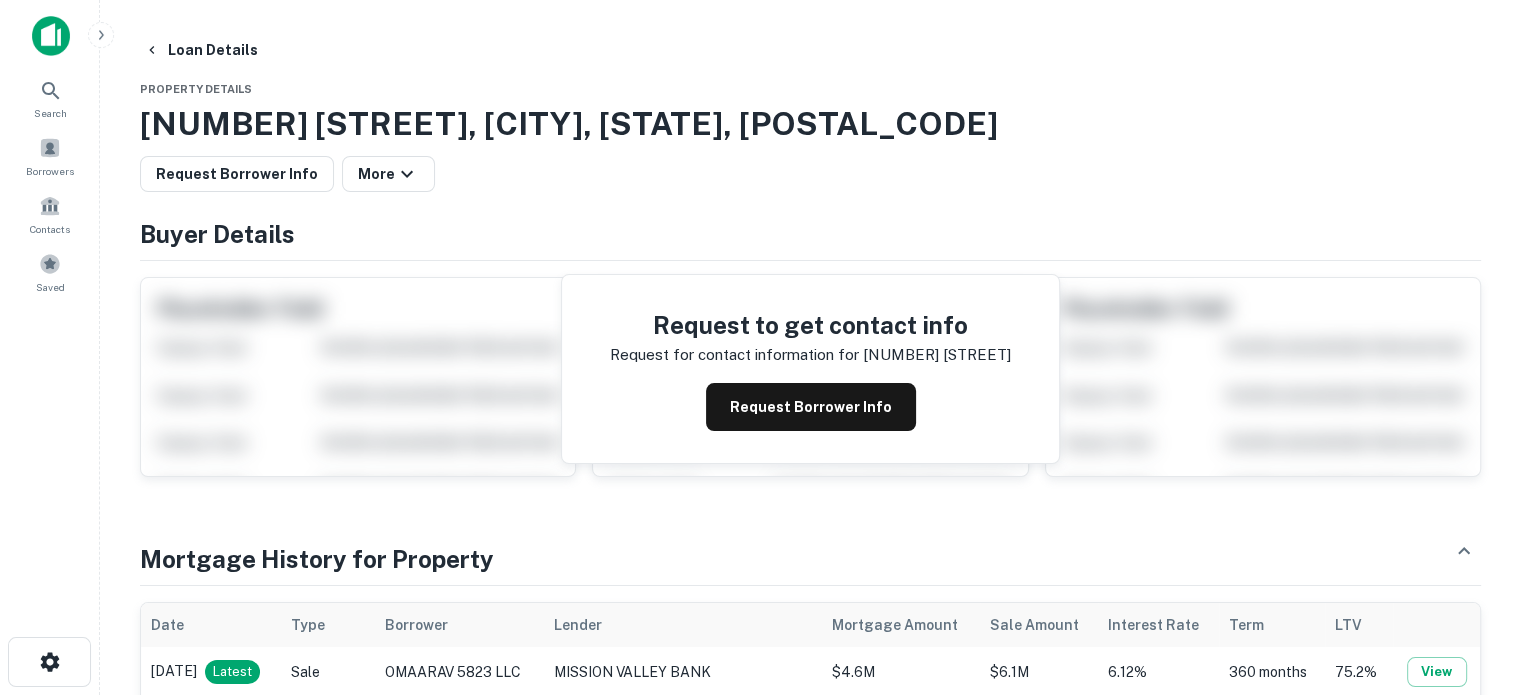 click on "More" at bounding box center (388, 174) 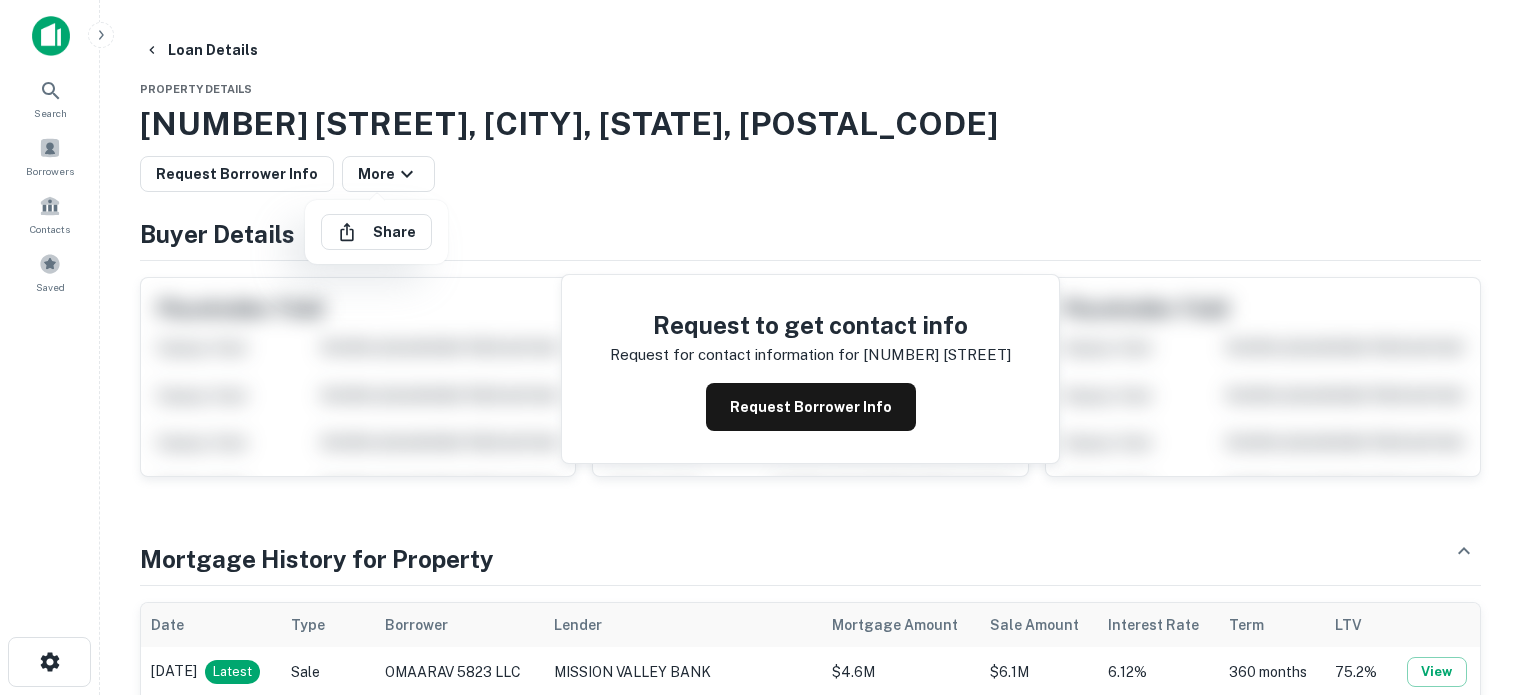 click at bounding box center [768, 347] 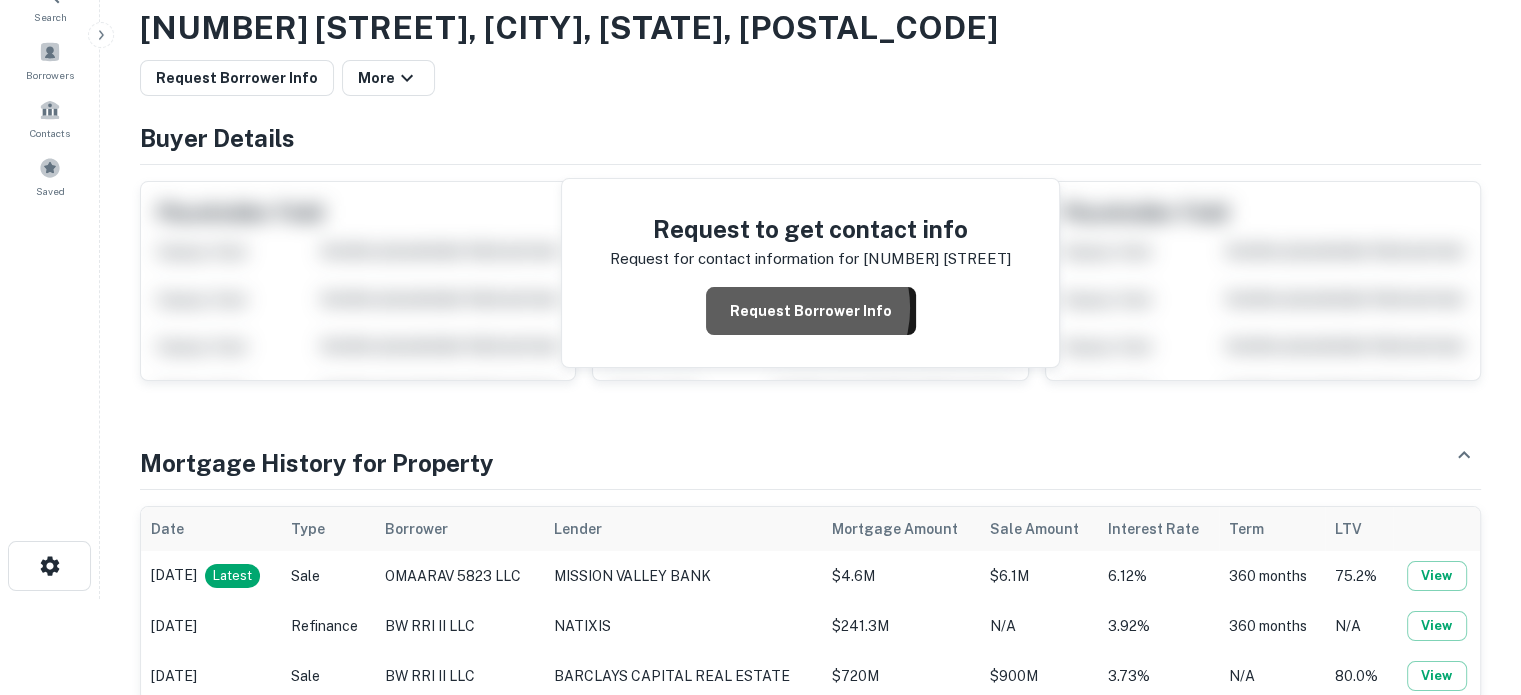 click on "Request Borrower Info" at bounding box center (811, 311) 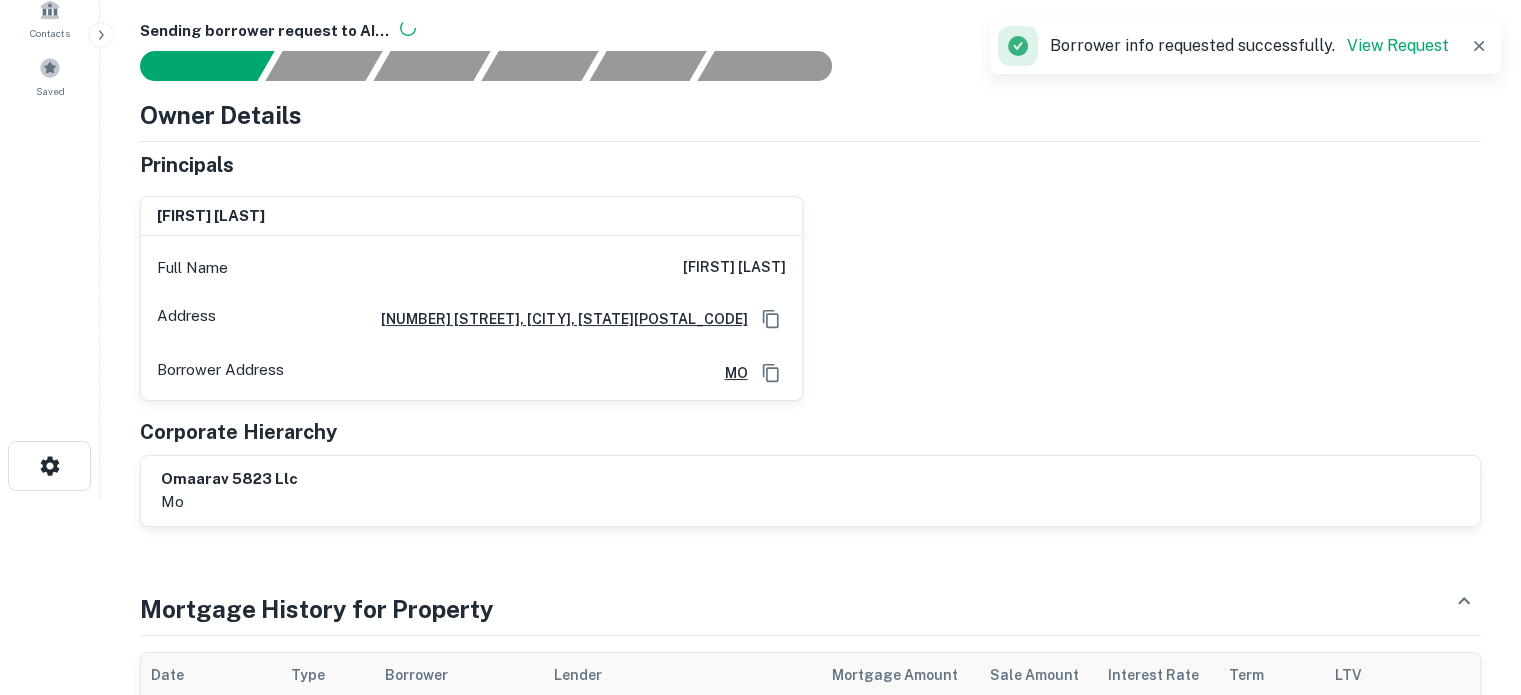 drag, startPoint x: 632, startPoint y: 268, endPoint x: 846, endPoint y: 281, distance: 214.3945 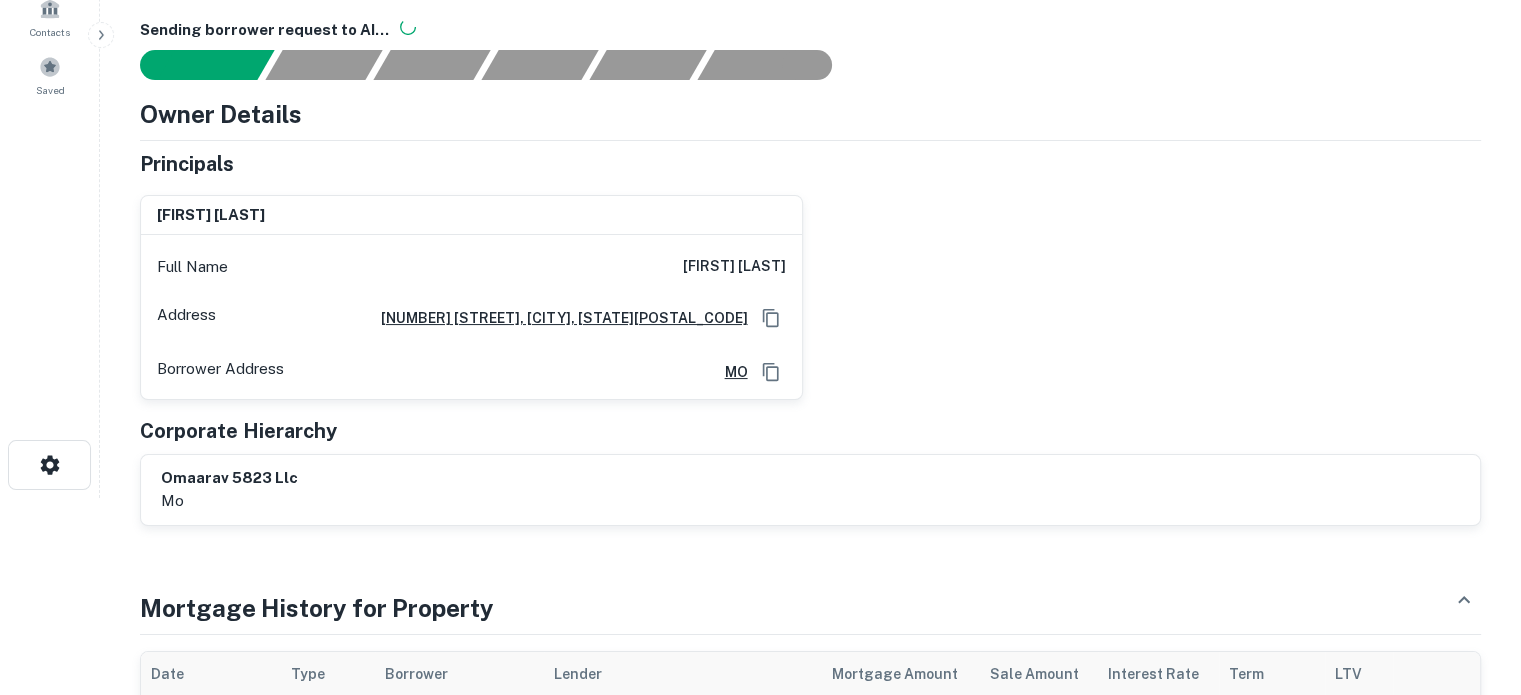 copy on "kalpeshkumar gohil" 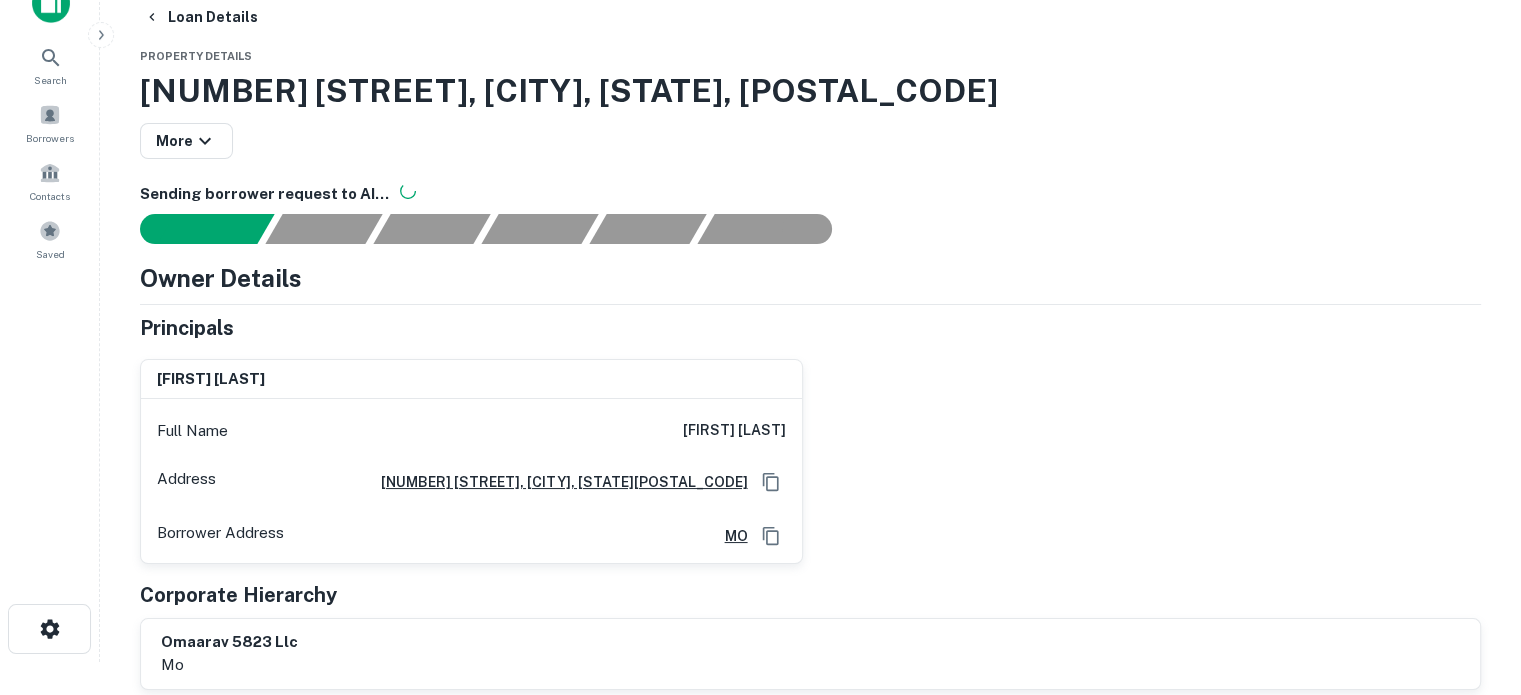 scroll, scrollTop: 0, scrollLeft: 0, axis: both 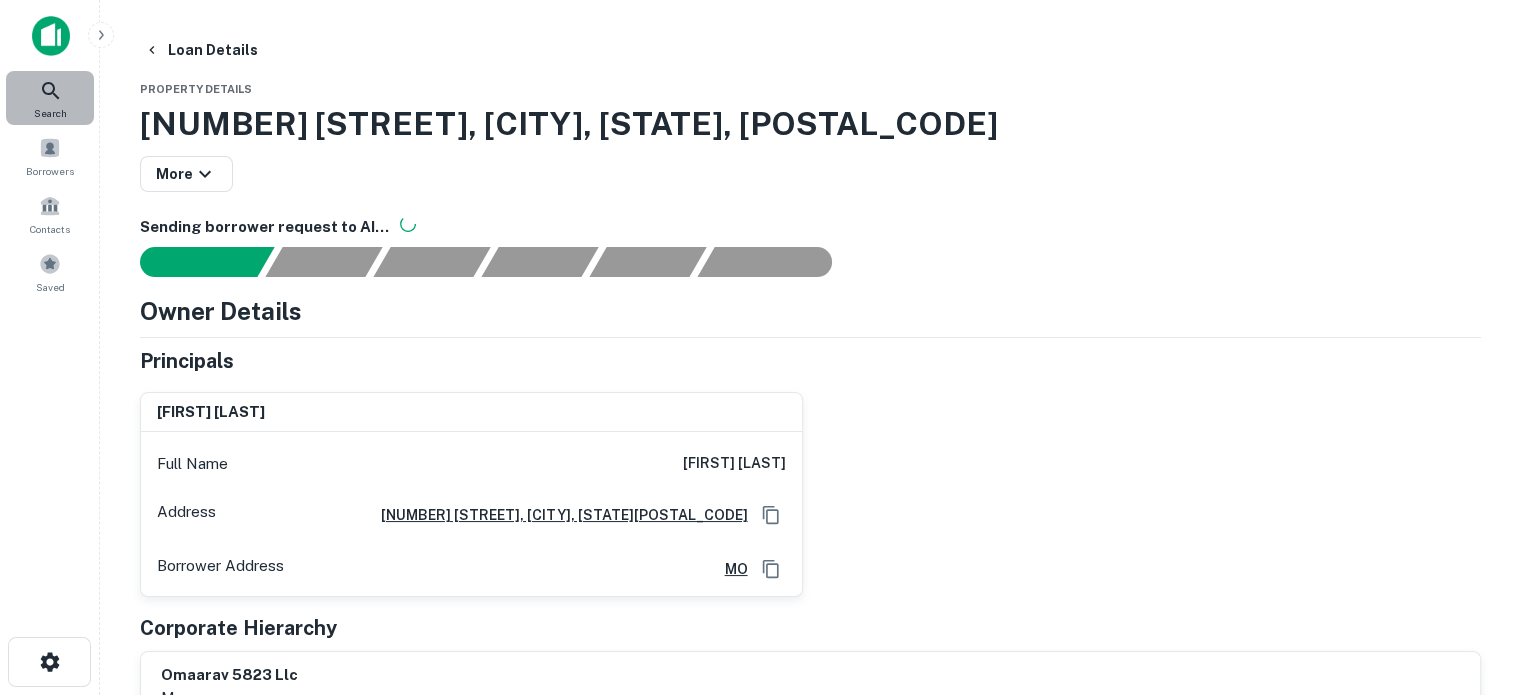 click 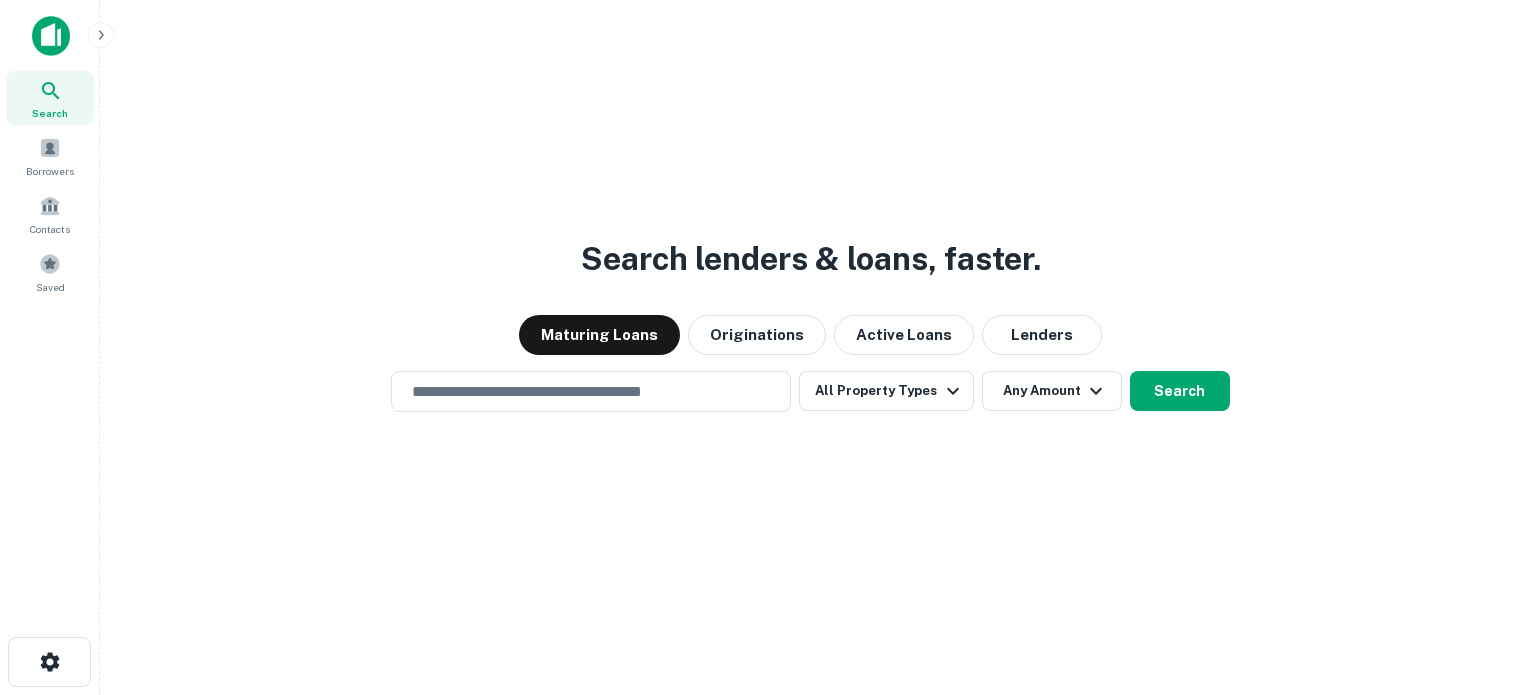 scroll, scrollTop: 0, scrollLeft: 0, axis: both 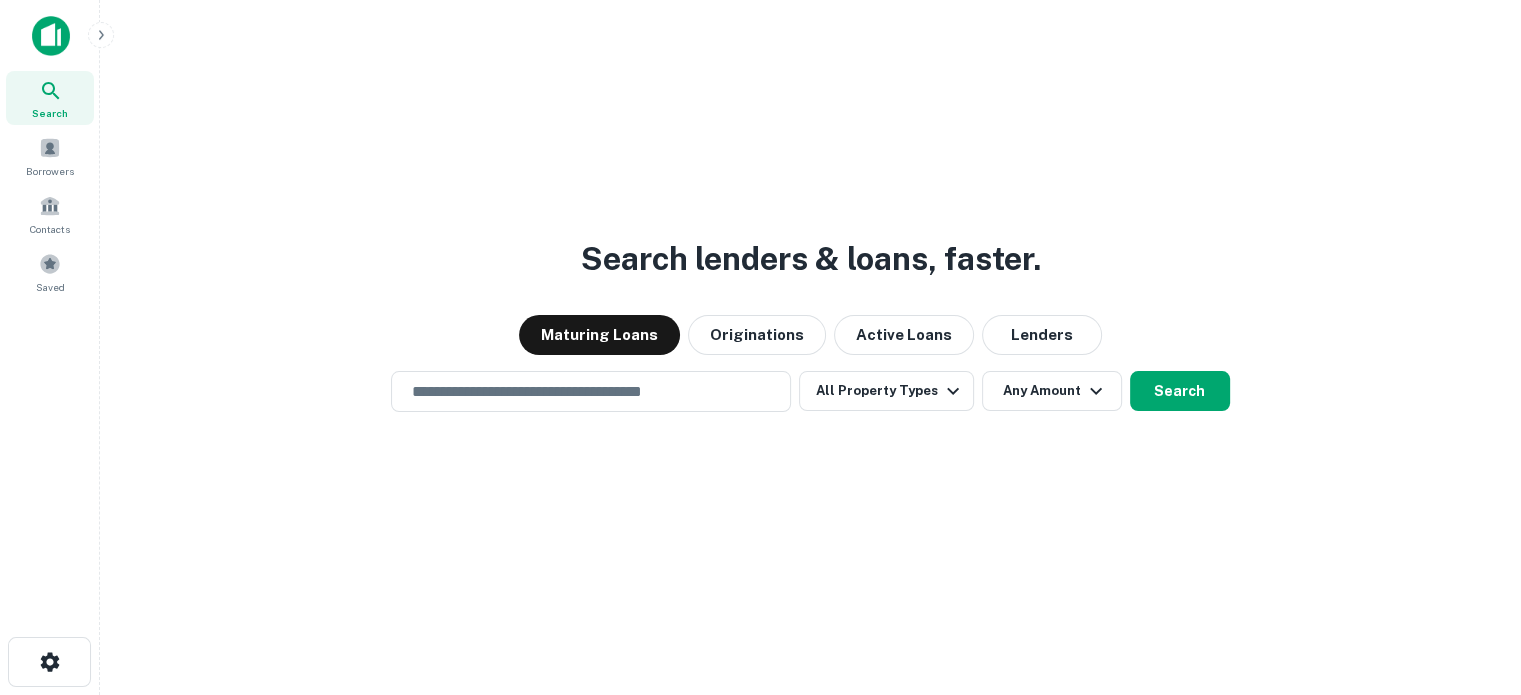 click at bounding box center [591, 391] 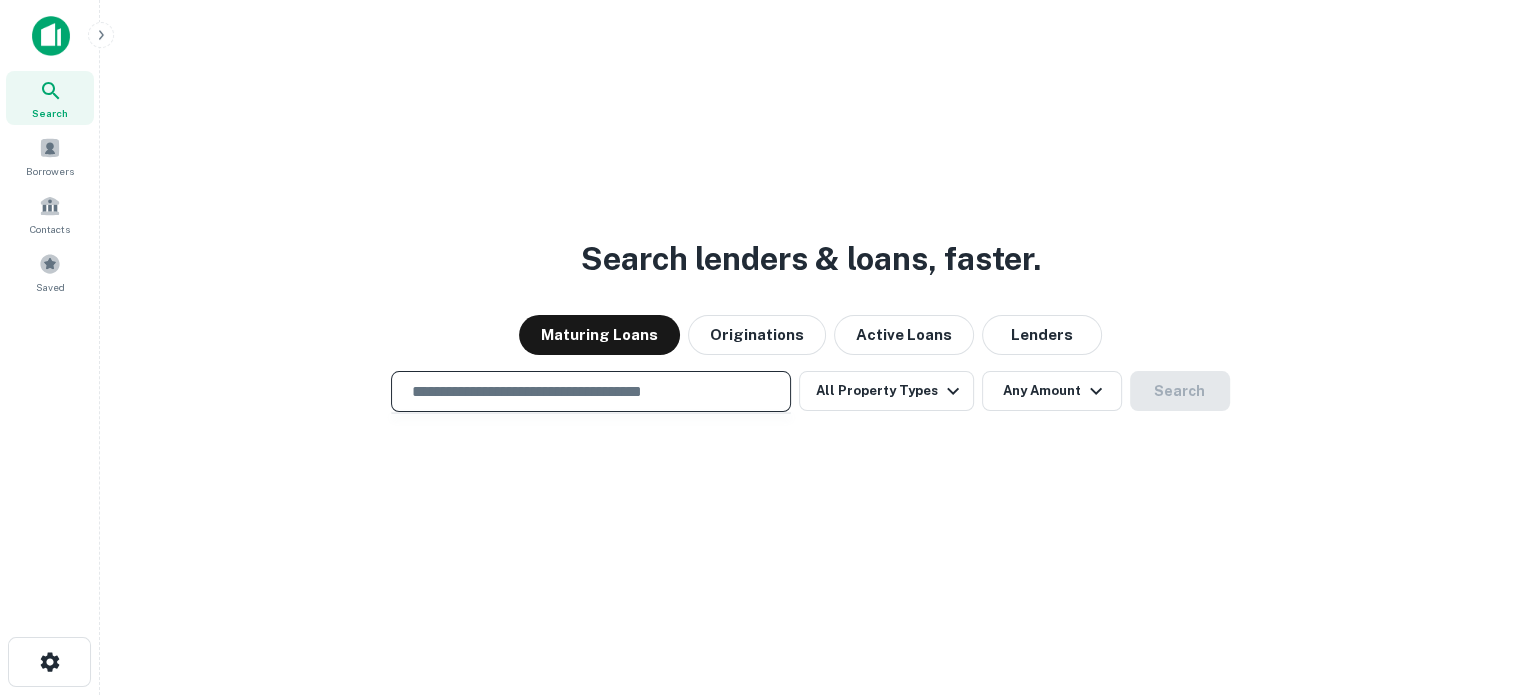 paste on "**********" 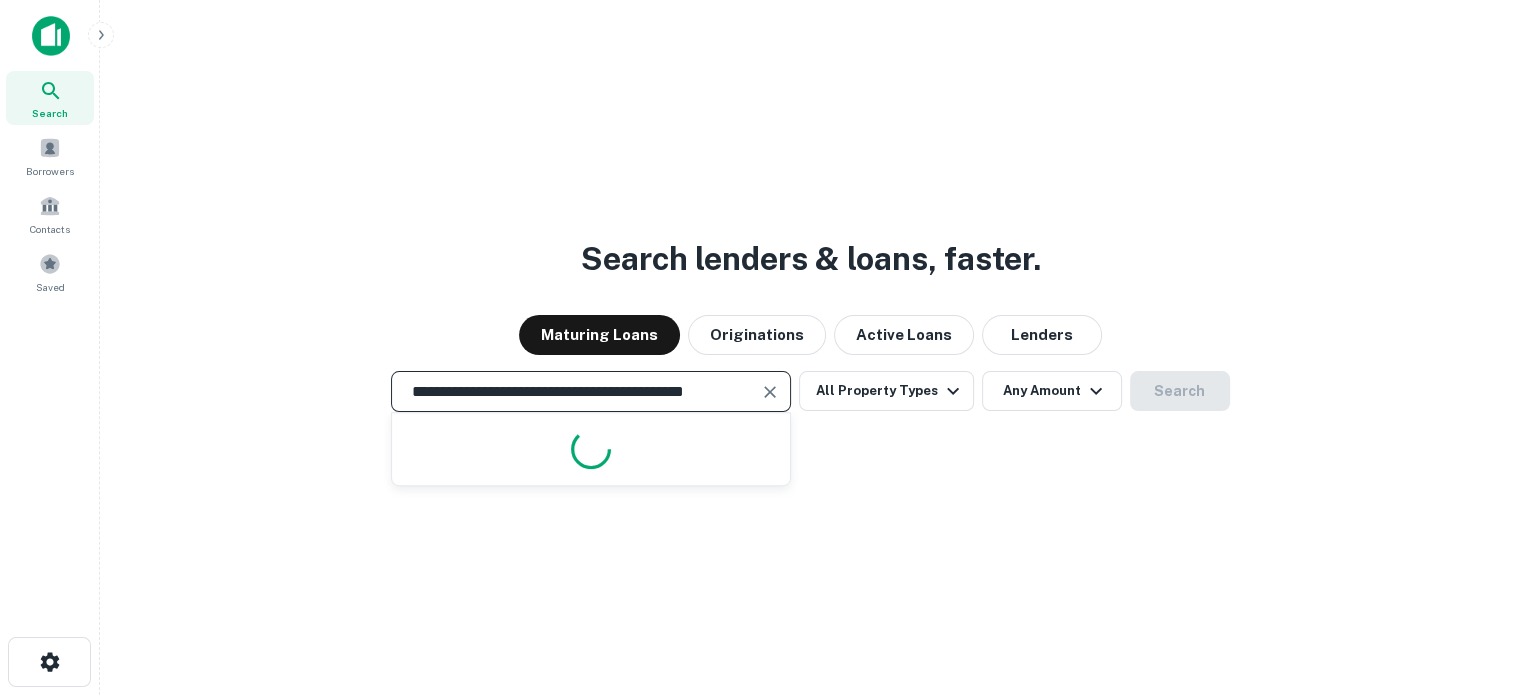 scroll, scrollTop: 0, scrollLeft: 60, axis: horizontal 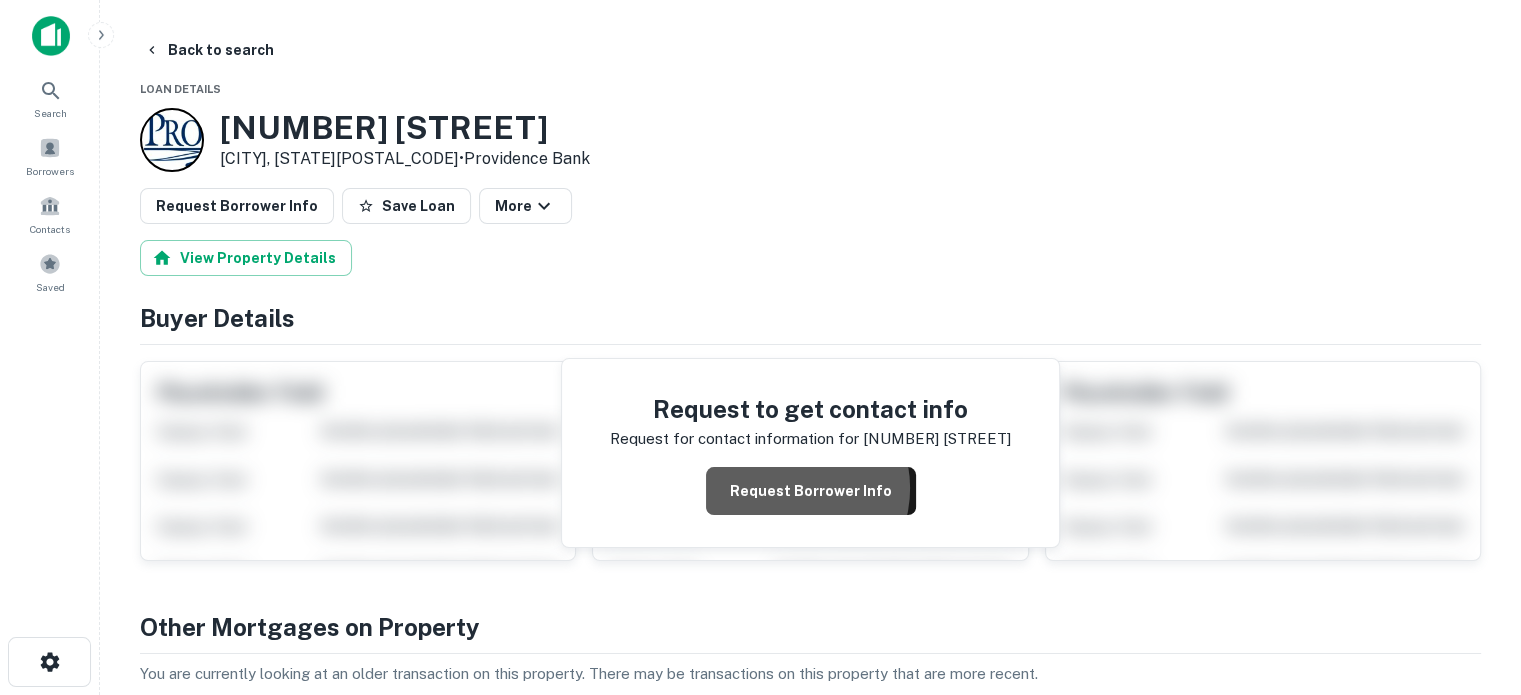 click on "Request Borrower Info" at bounding box center [811, 491] 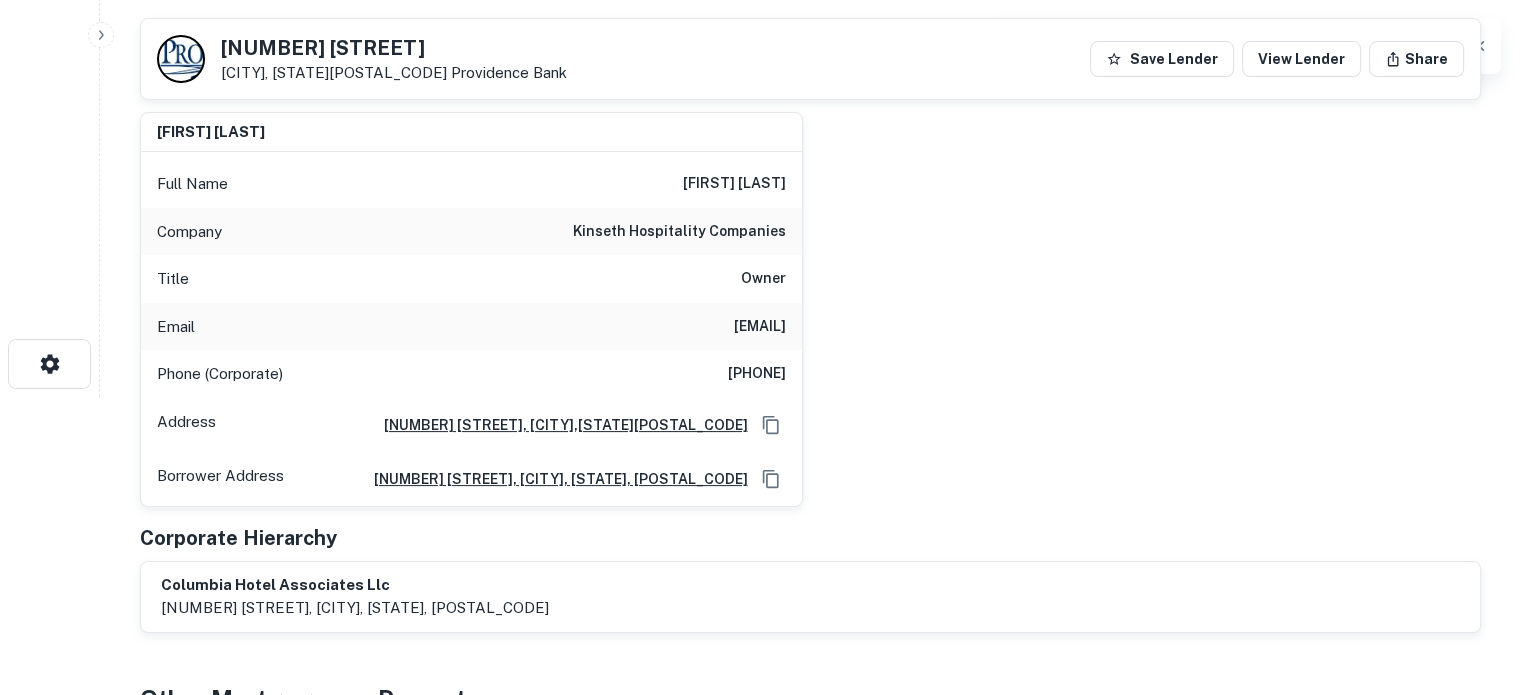 scroll, scrollTop: 300, scrollLeft: 0, axis: vertical 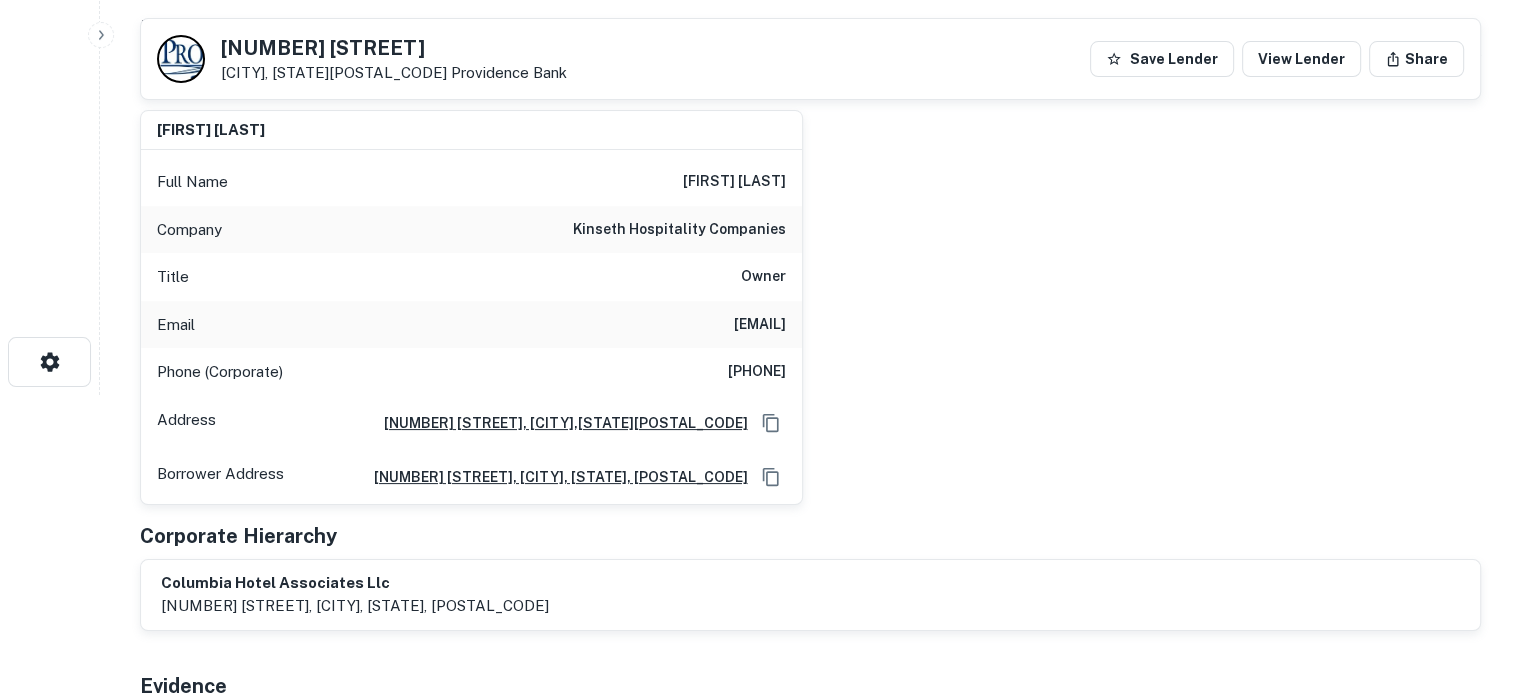 drag, startPoint x: 628, startPoint y: 320, endPoint x: 806, endPoint y: 315, distance: 178.0702 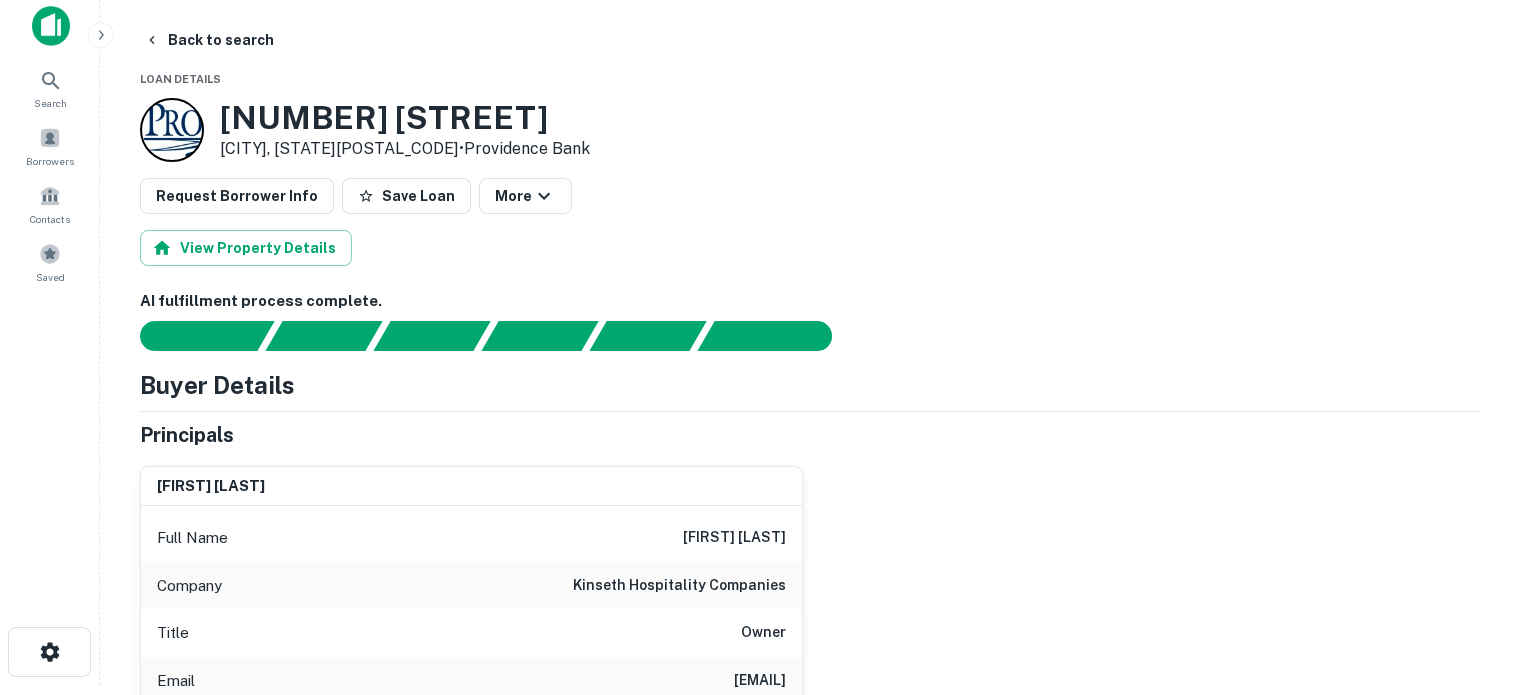scroll, scrollTop: 0, scrollLeft: 0, axis: both 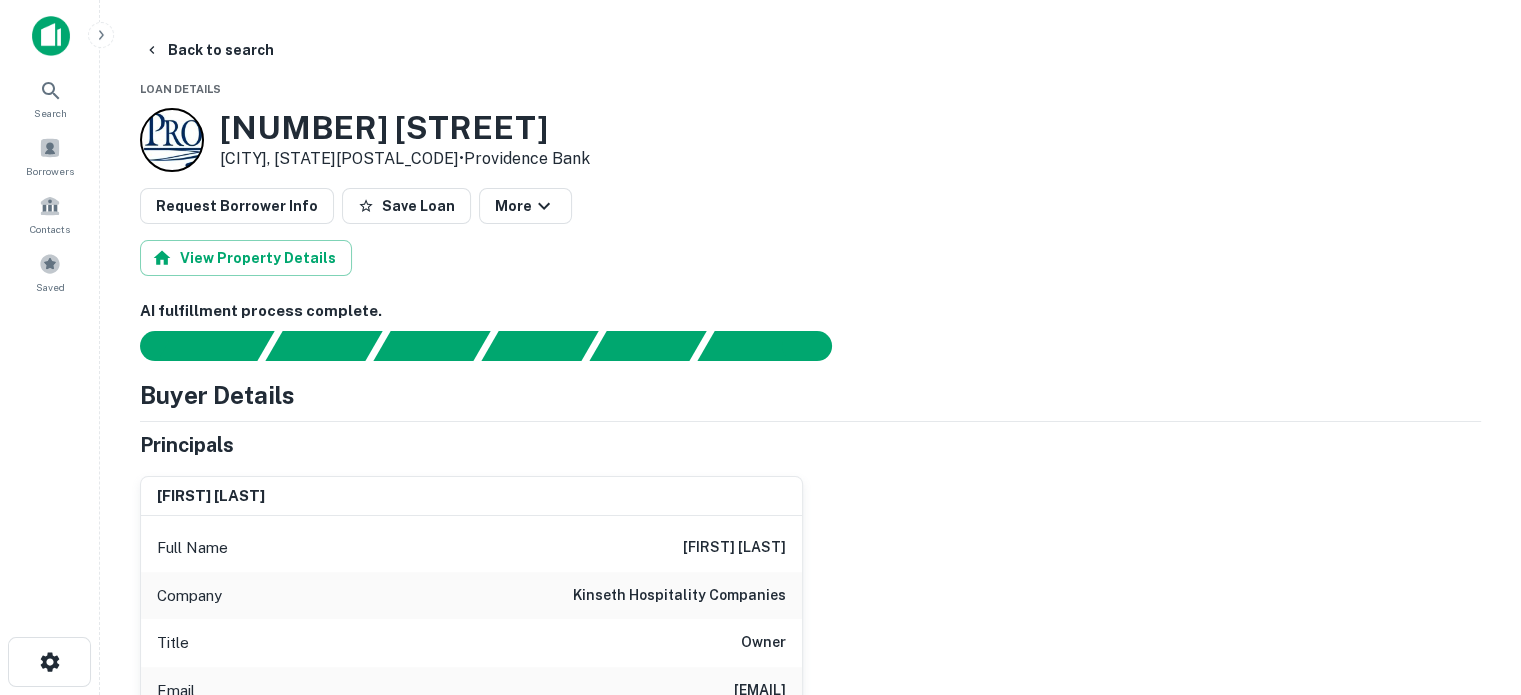 click on "Request Borrower Info" at bounding box center [237, 206] 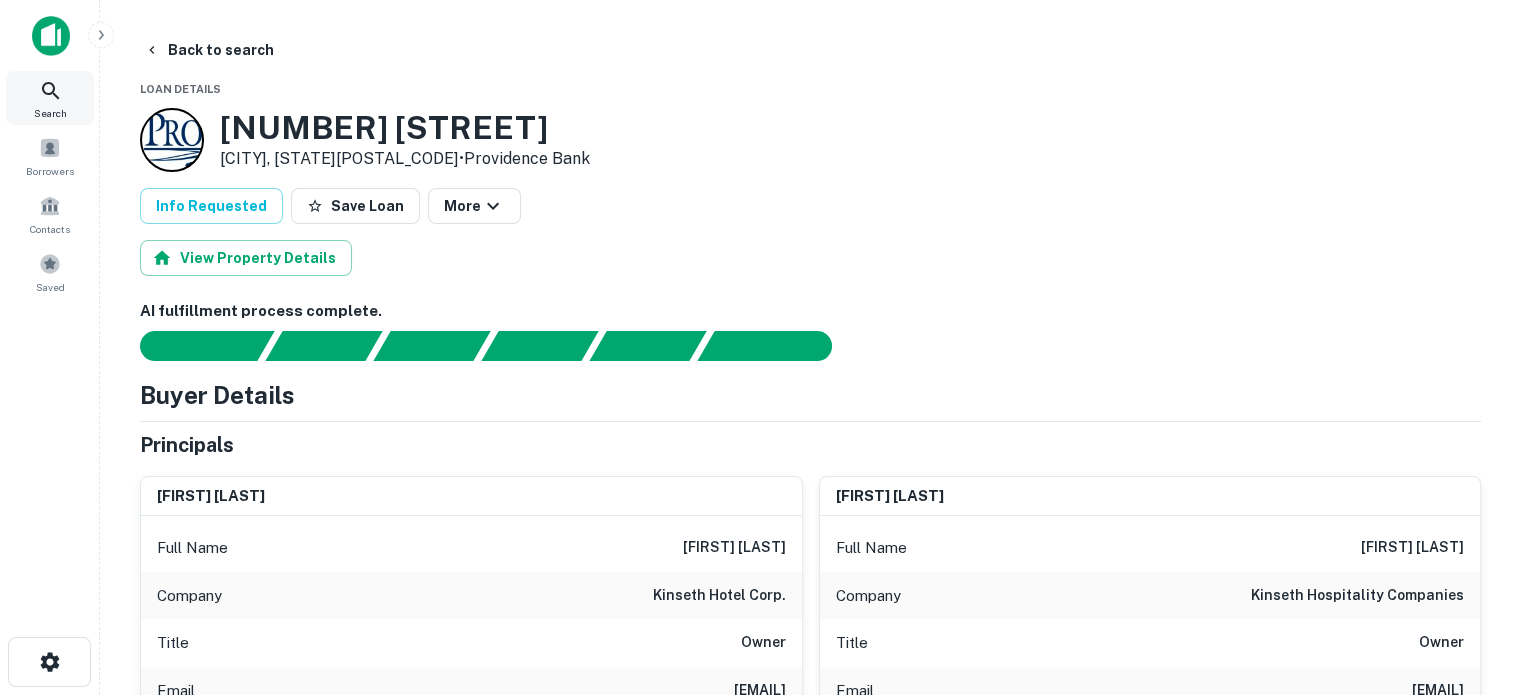 click 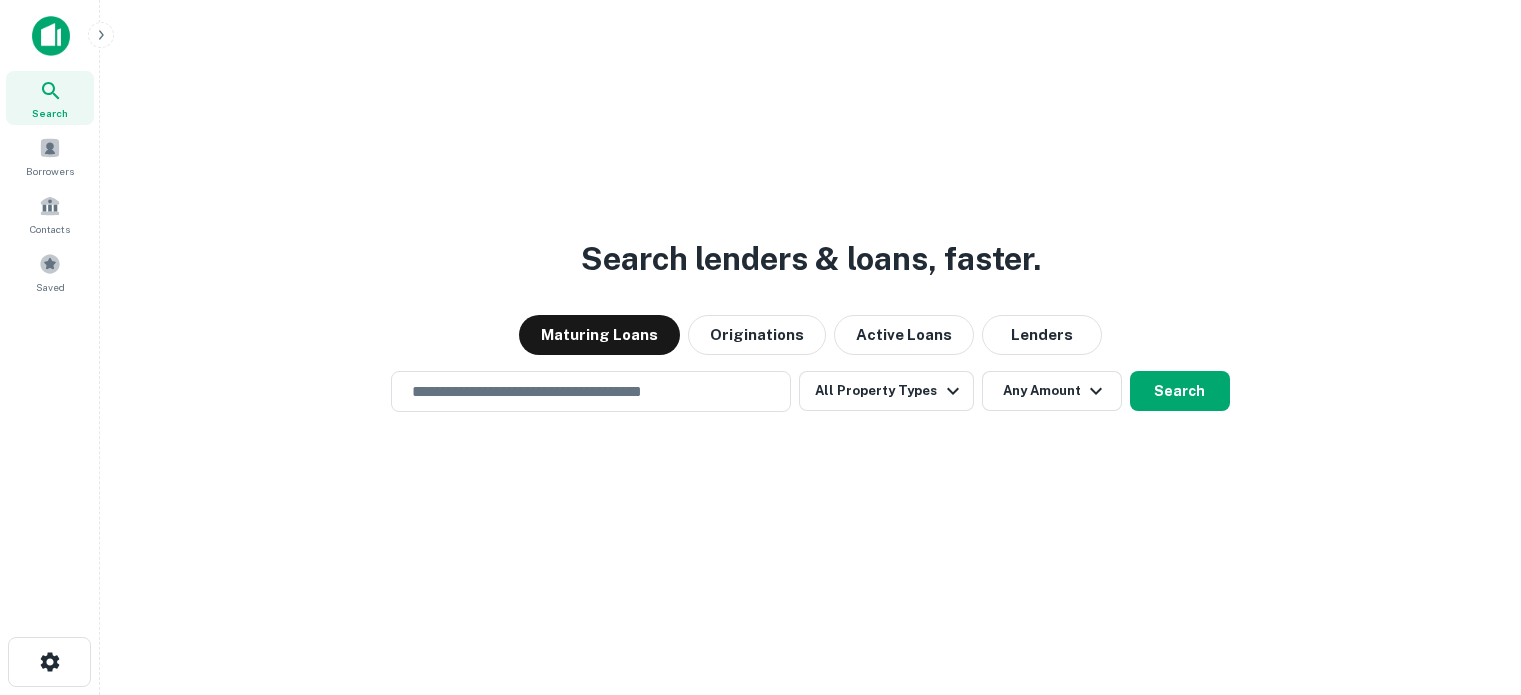 scroll, scrollTop: 0, scrollLeft: 0, axis: both 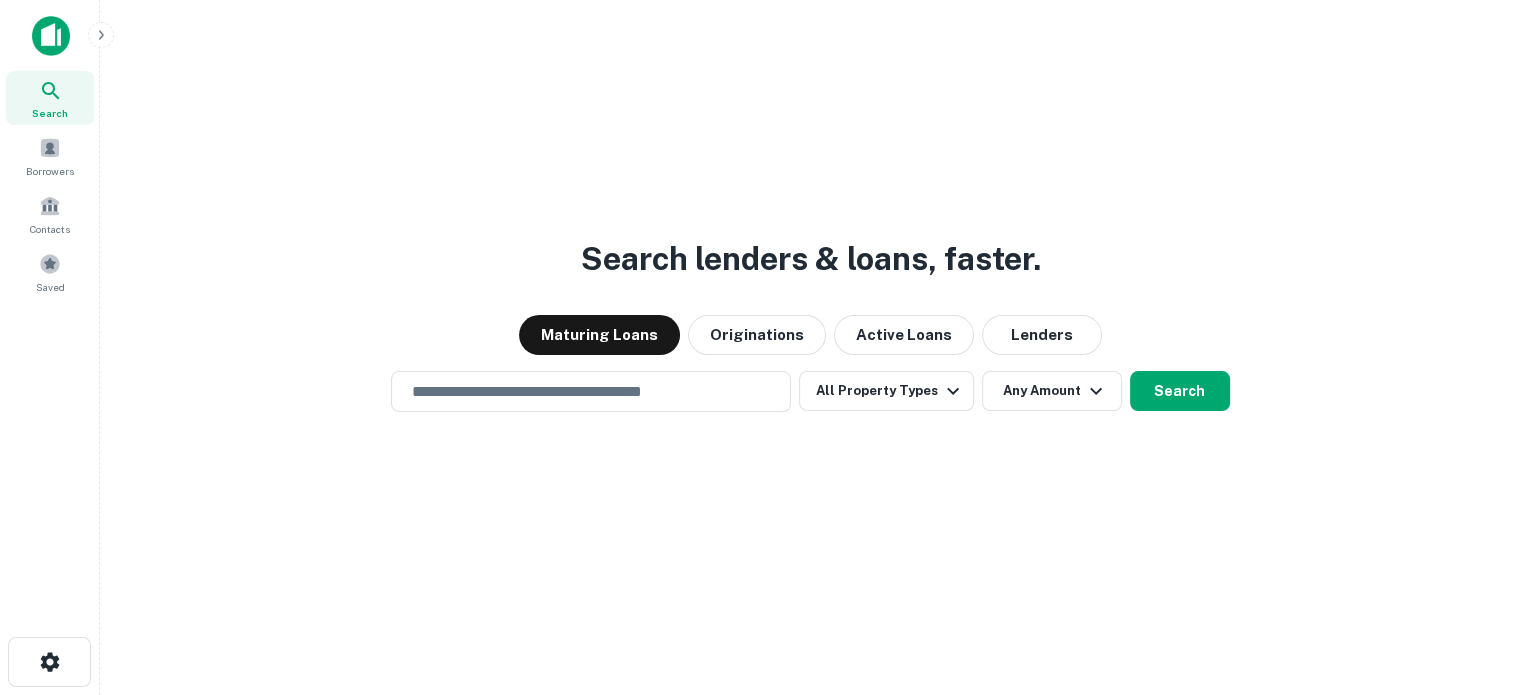 click at bounding box center [591, 391] 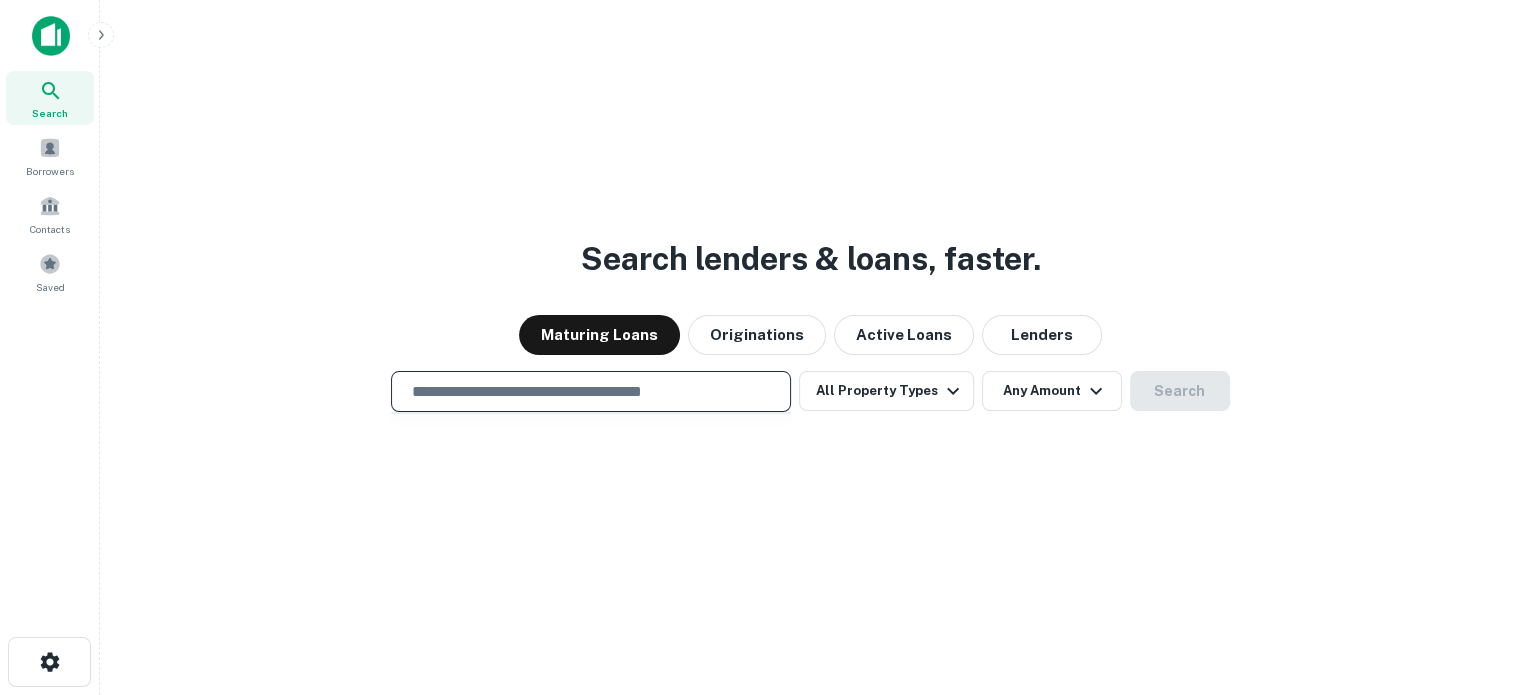 paste on "**********" 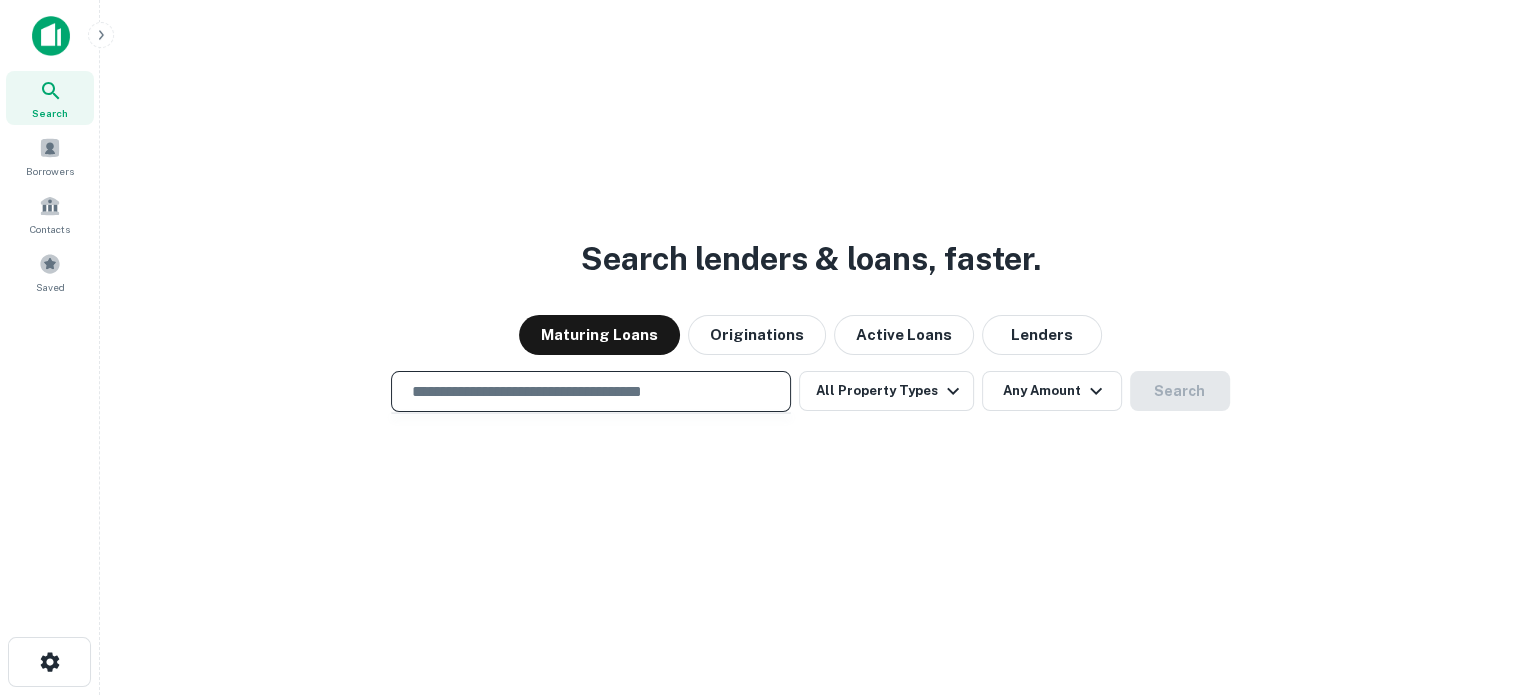 type on "**********" 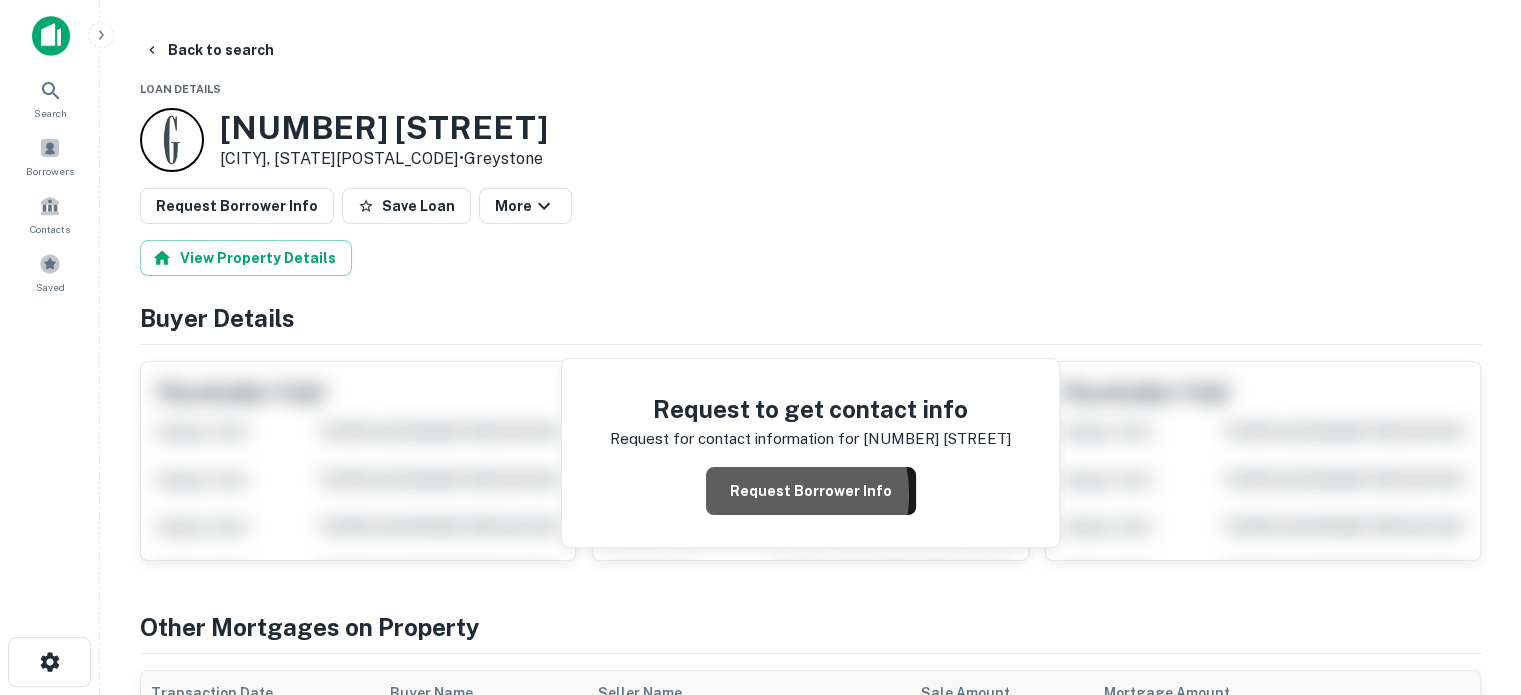 click on "Request Borrower Info" at bounding box center (811, 491) 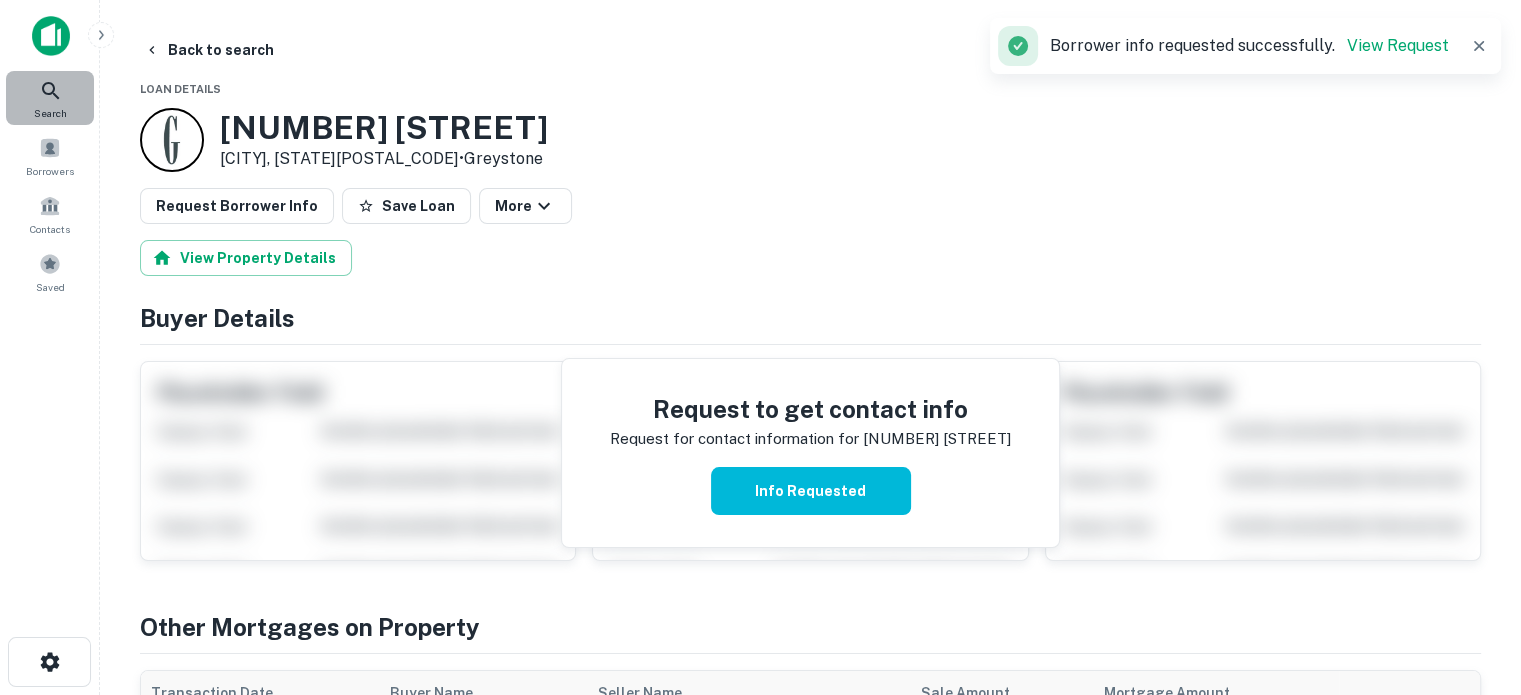 click 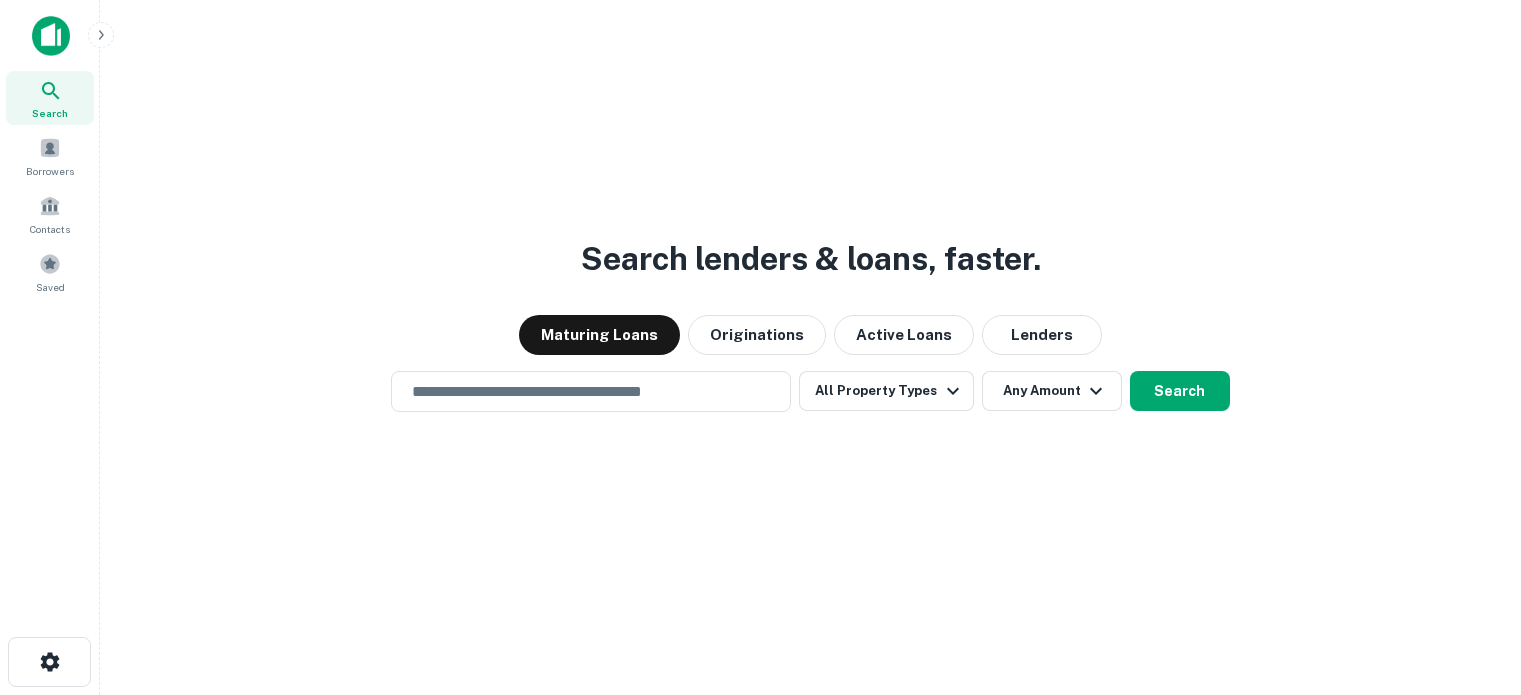 scroll, scrollTop: 0, scrollLeft: 0, axis: both 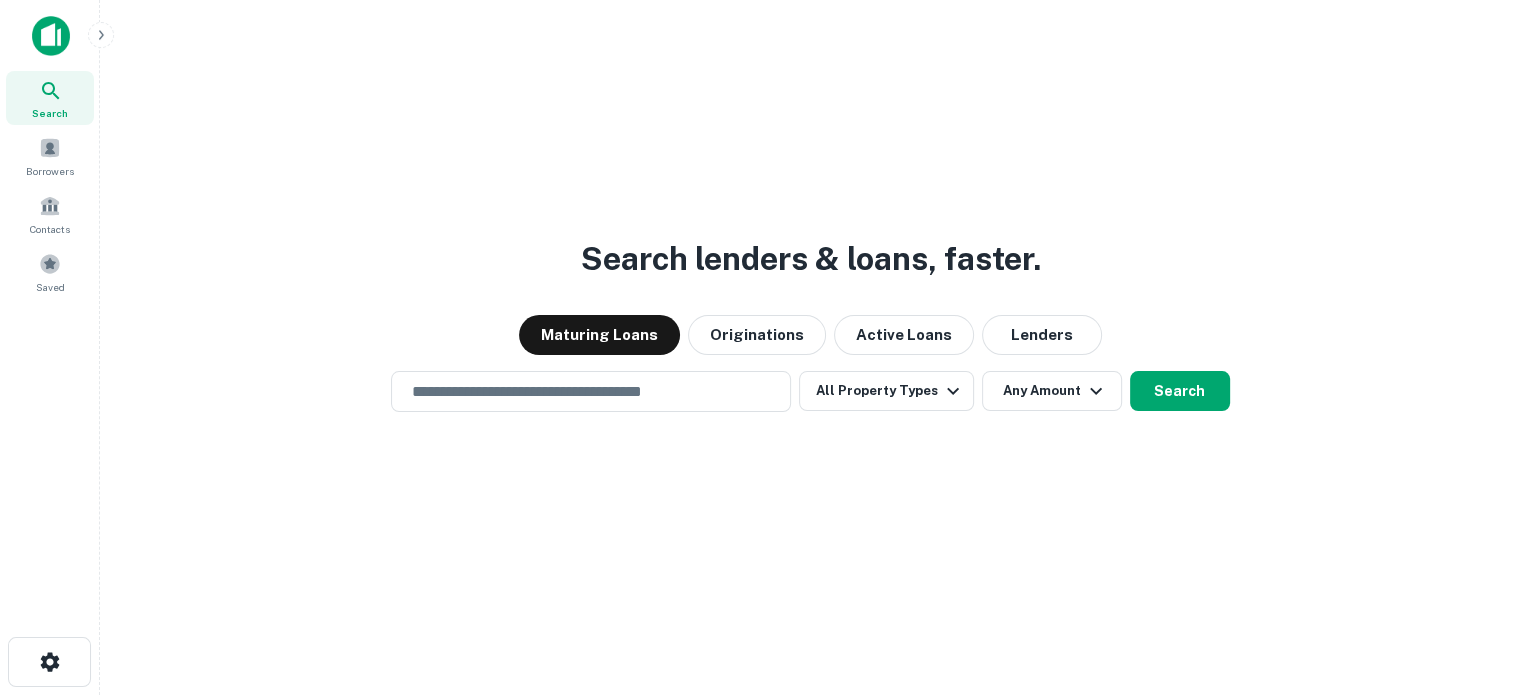 click at bounding box center [591, 391] 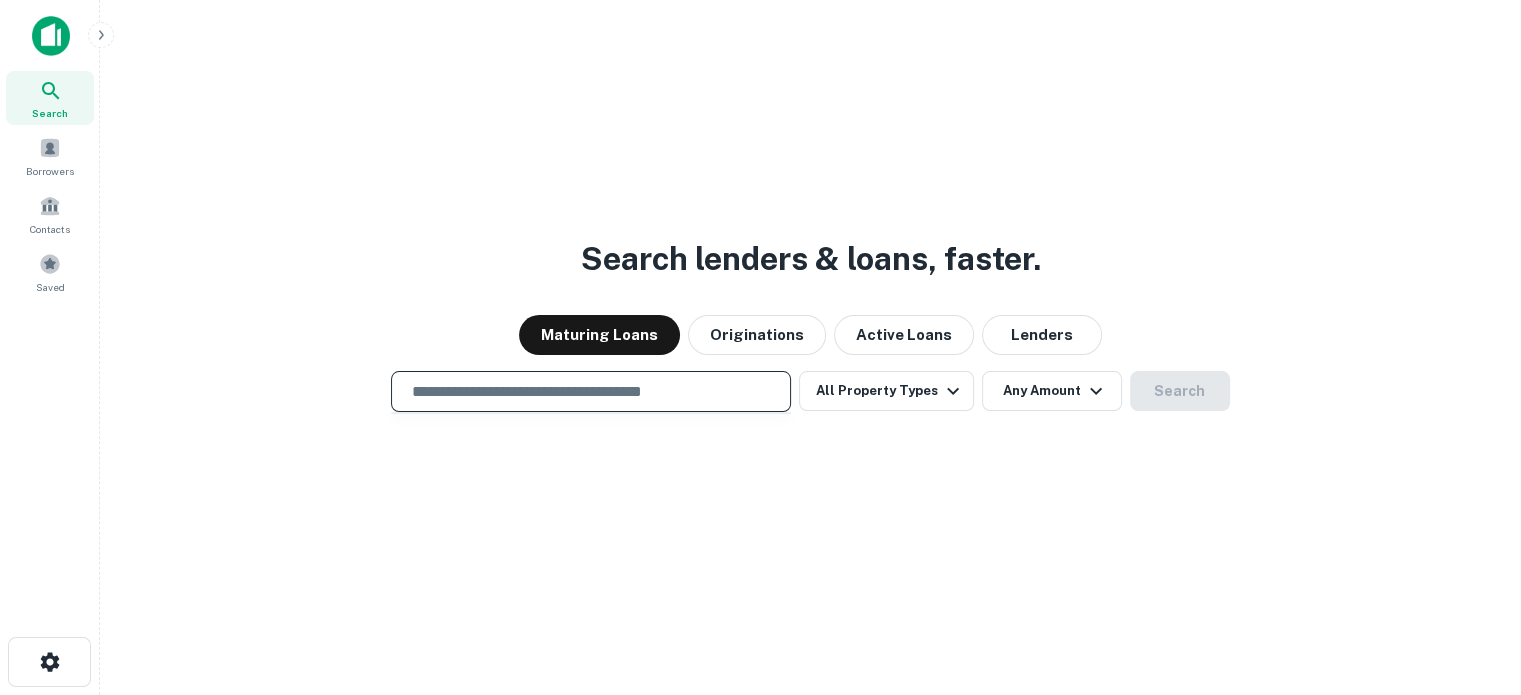 paste on "**********" 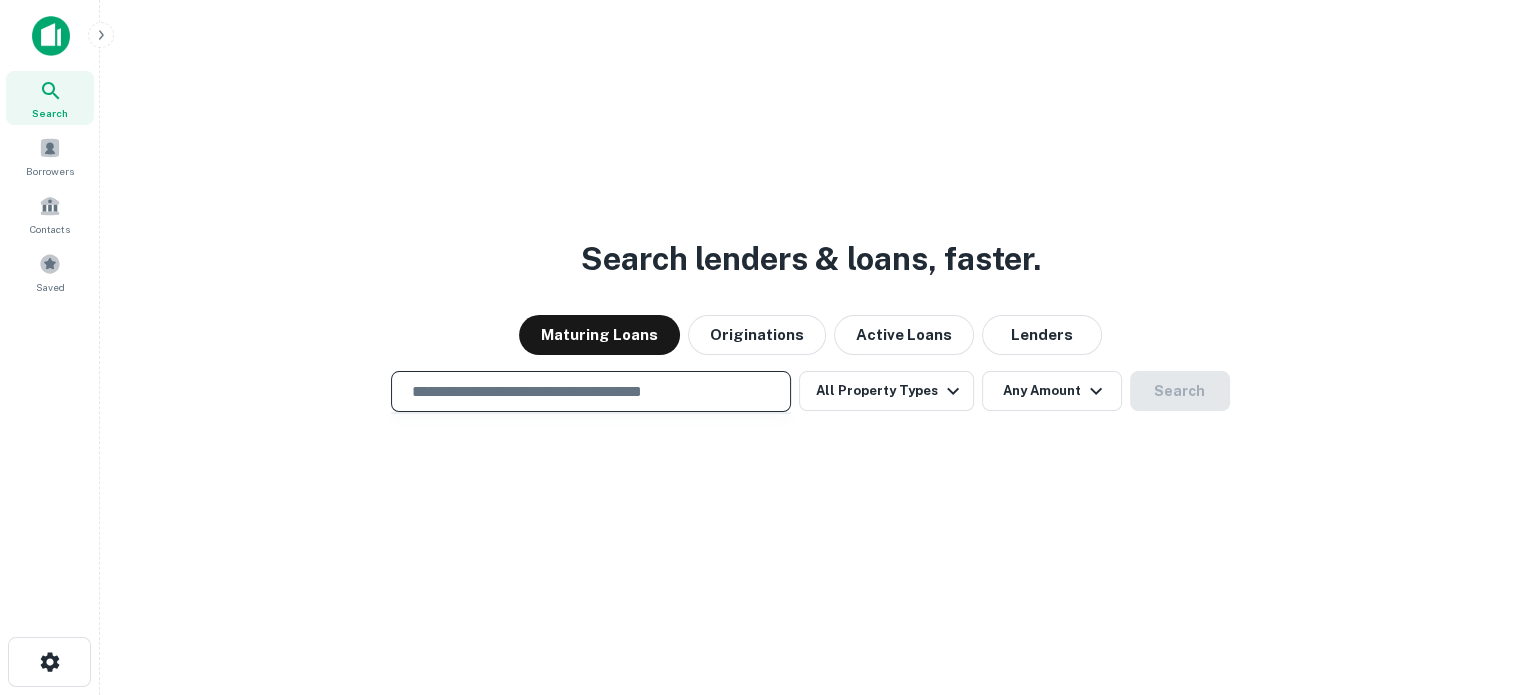 type on "**********" 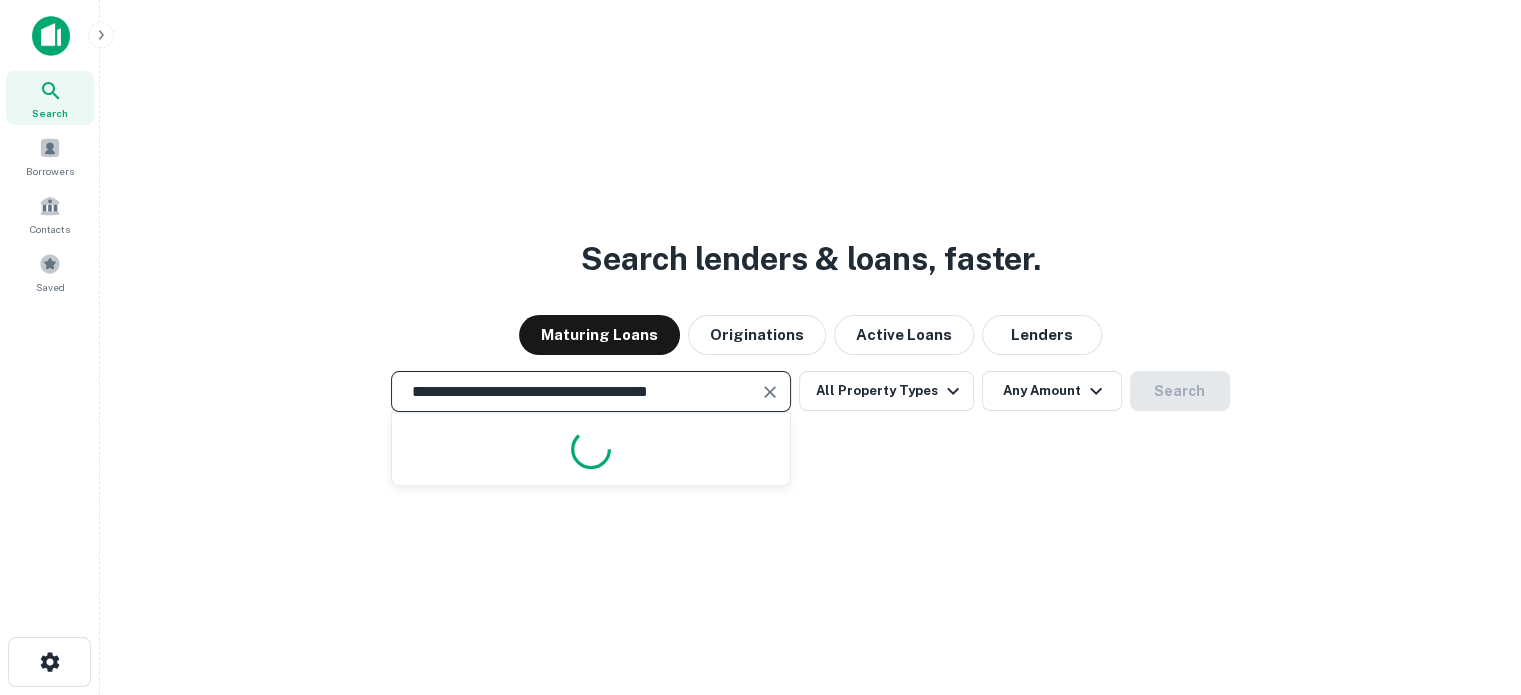 scroll, scrollTop: 0, scrollLeft: 29, axis: horizontal 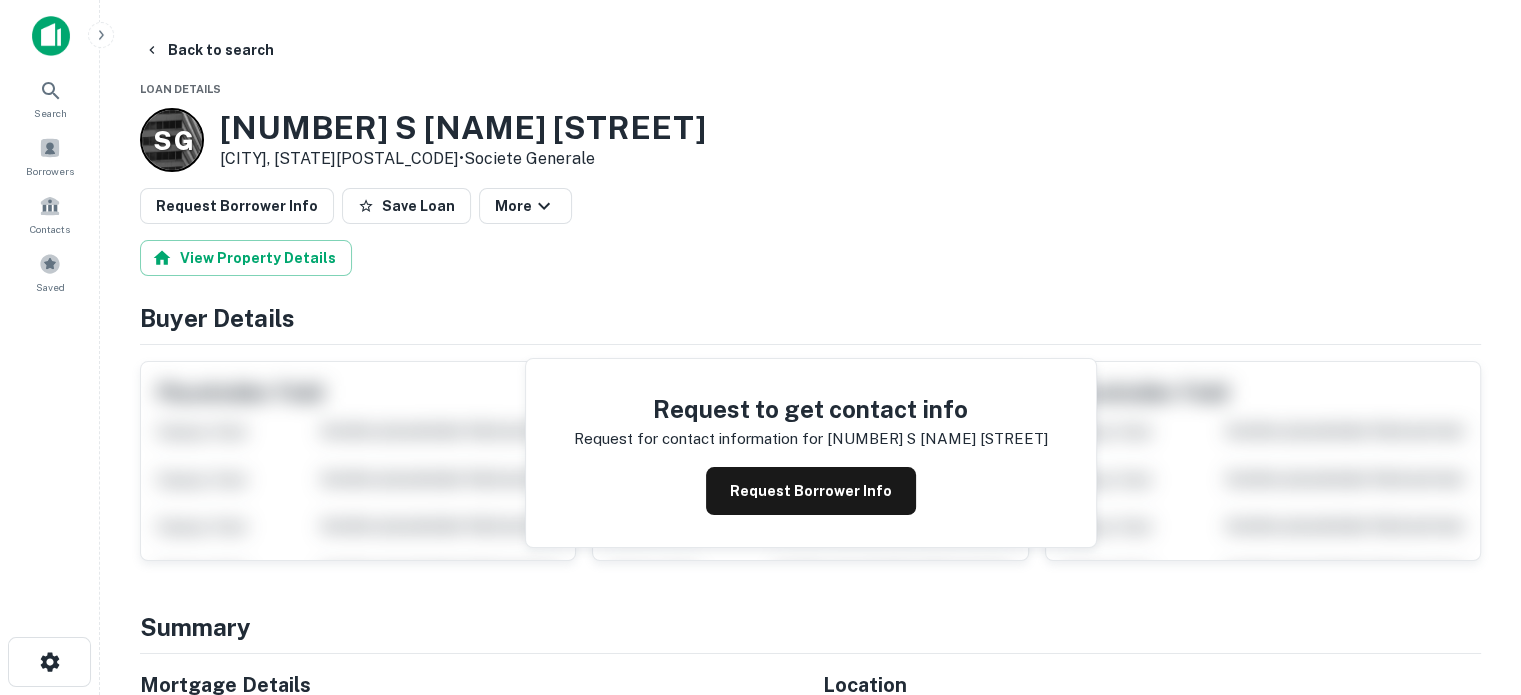 click on "Request Borrower Info" at bounding box center [811, 491] 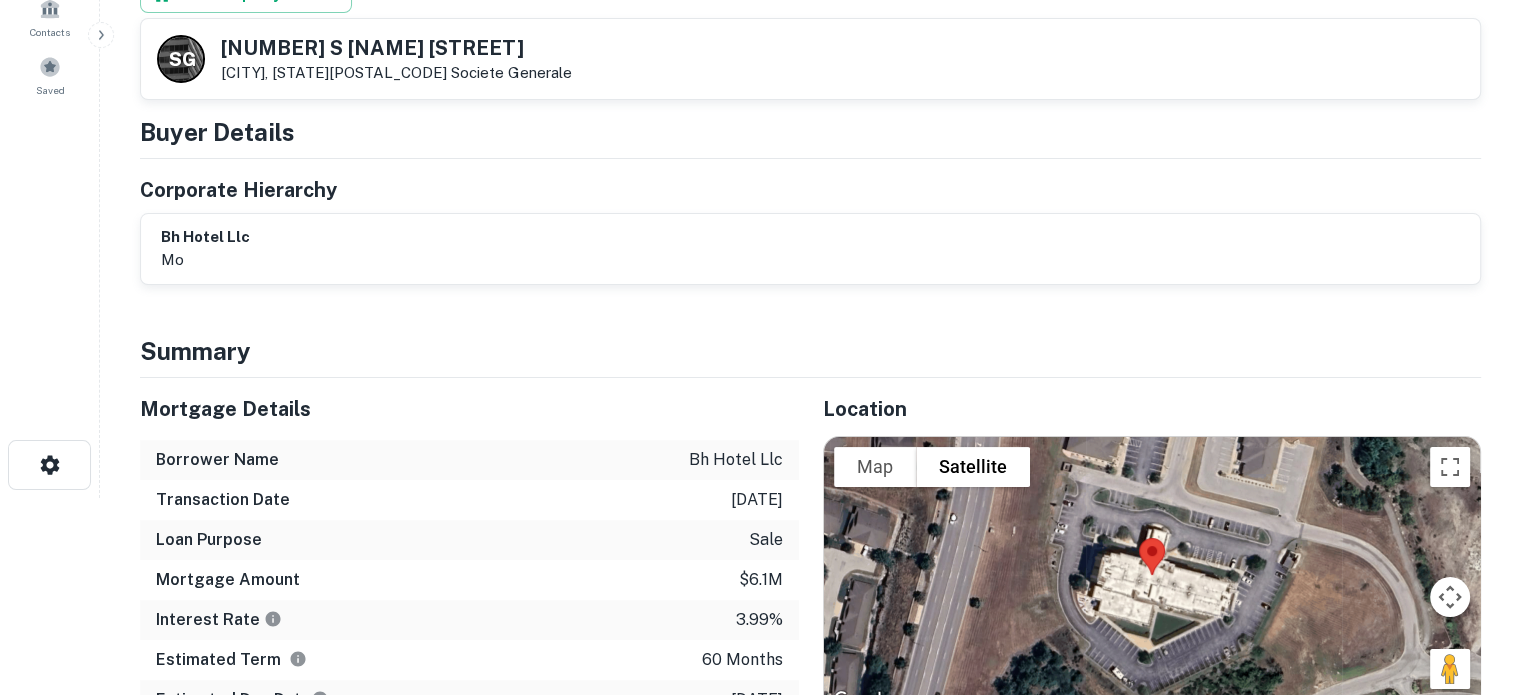 scroll, scrollTop: 0, scrollLeft: 0, axis: both 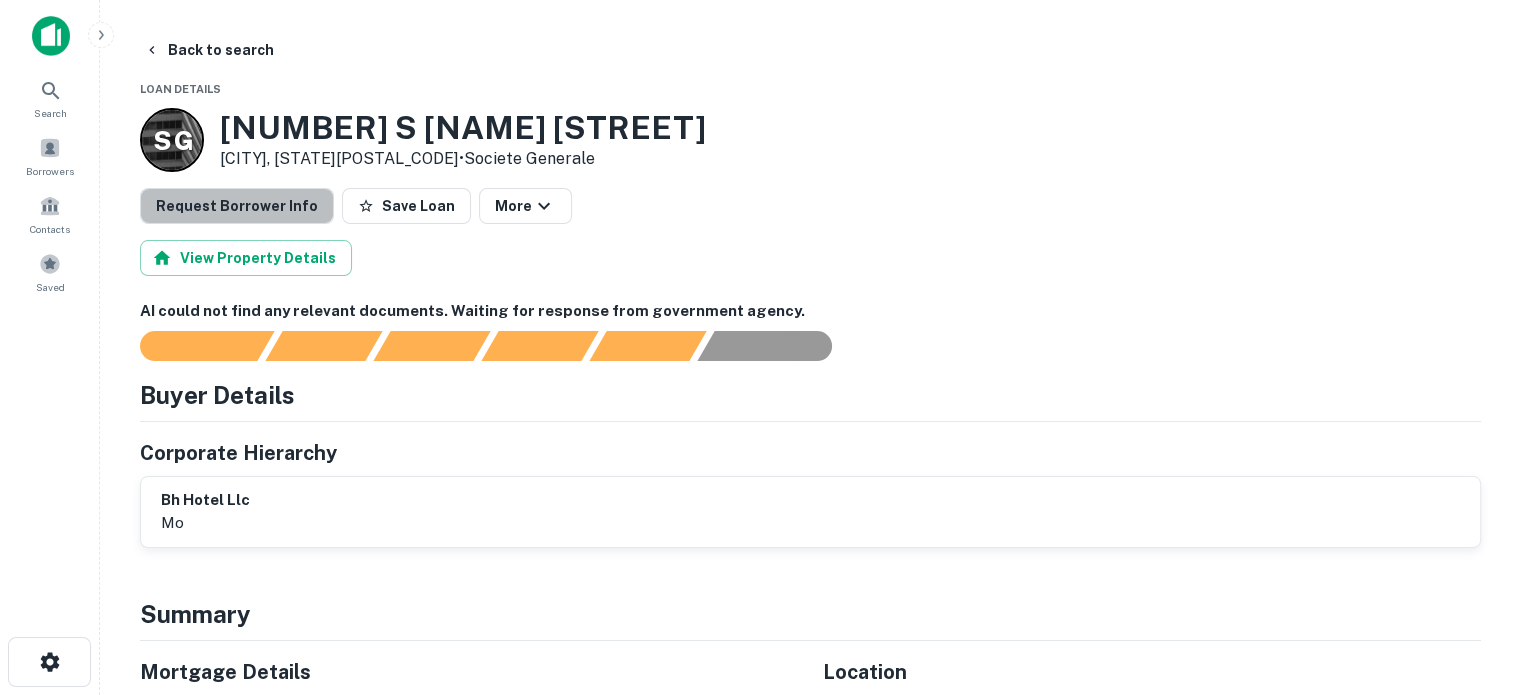 click on "Request Borrower Info" at bounding box center (237, 206) 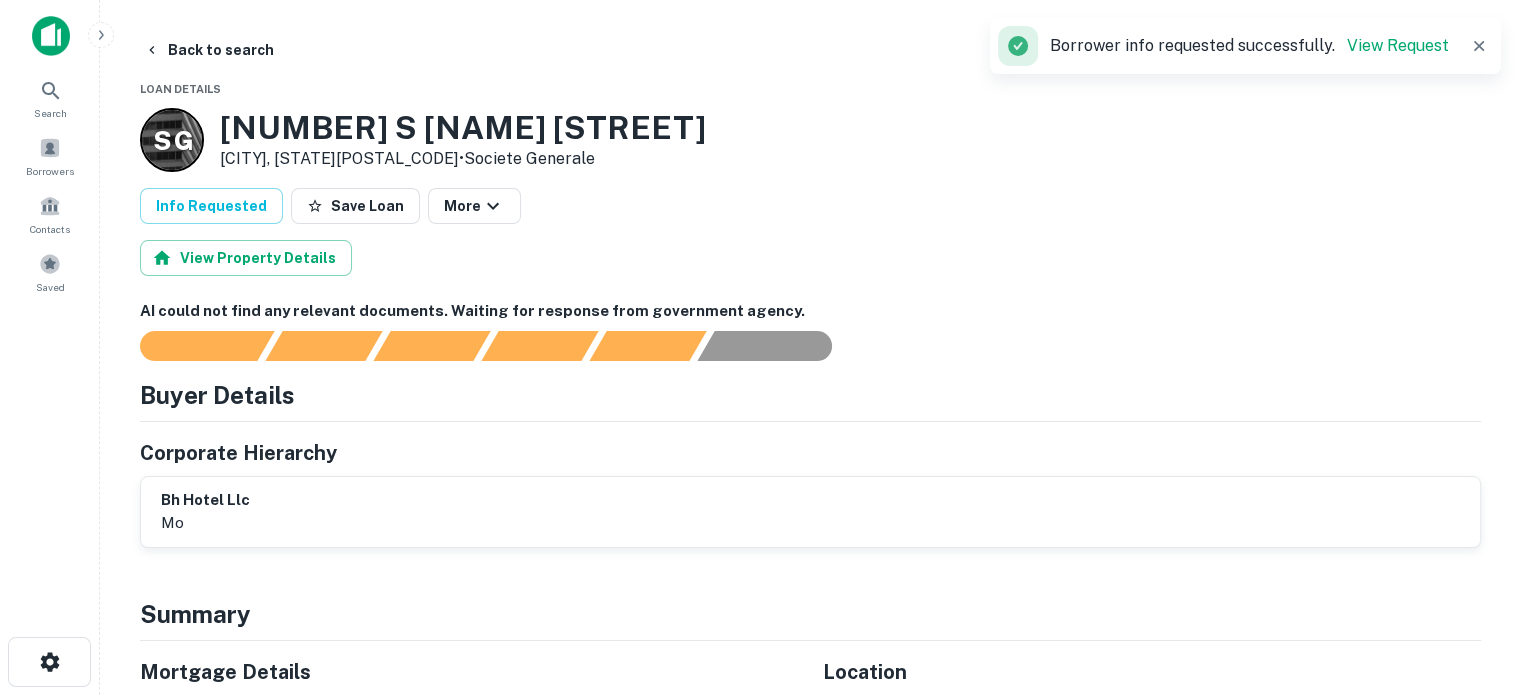 click on "View Request" at bounding box center (1398, 45) 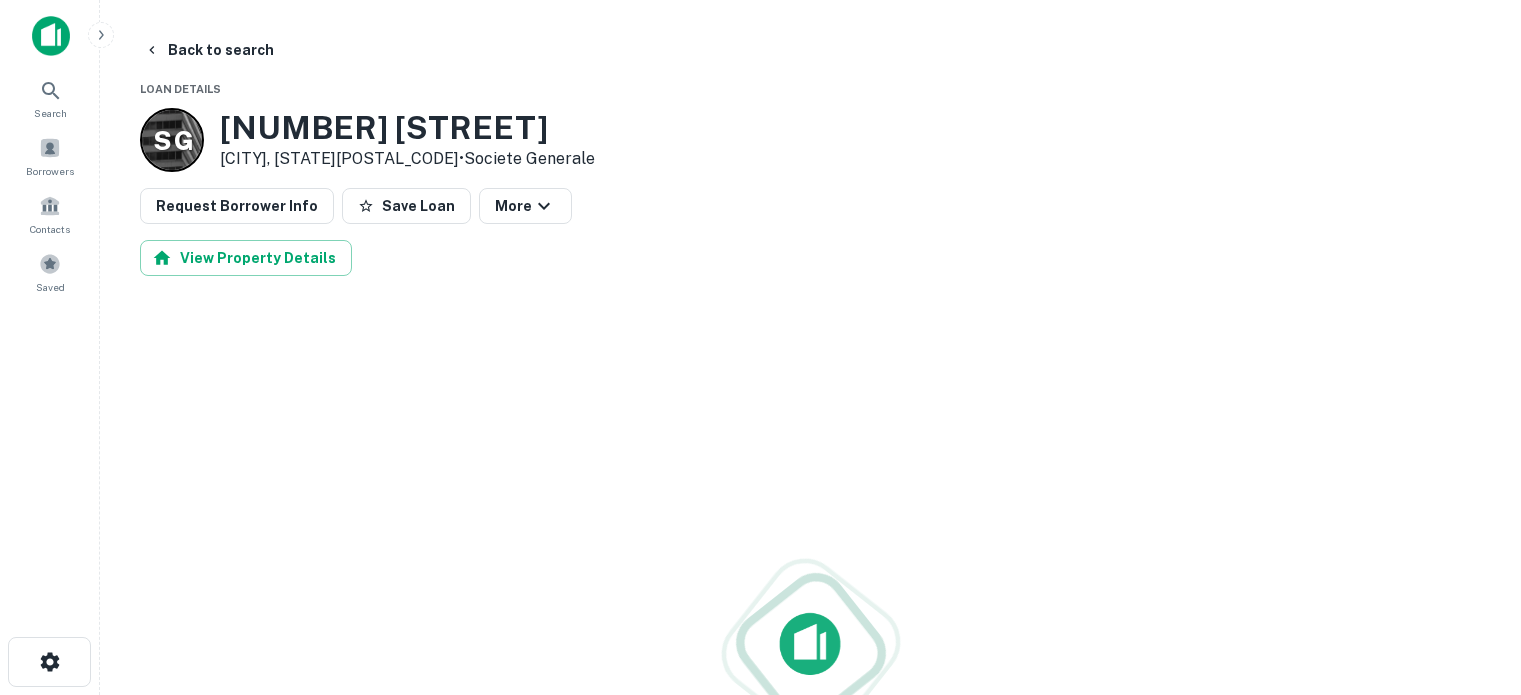 scroll, scrollTop: 0, scrollLeft: 0, axis: both 